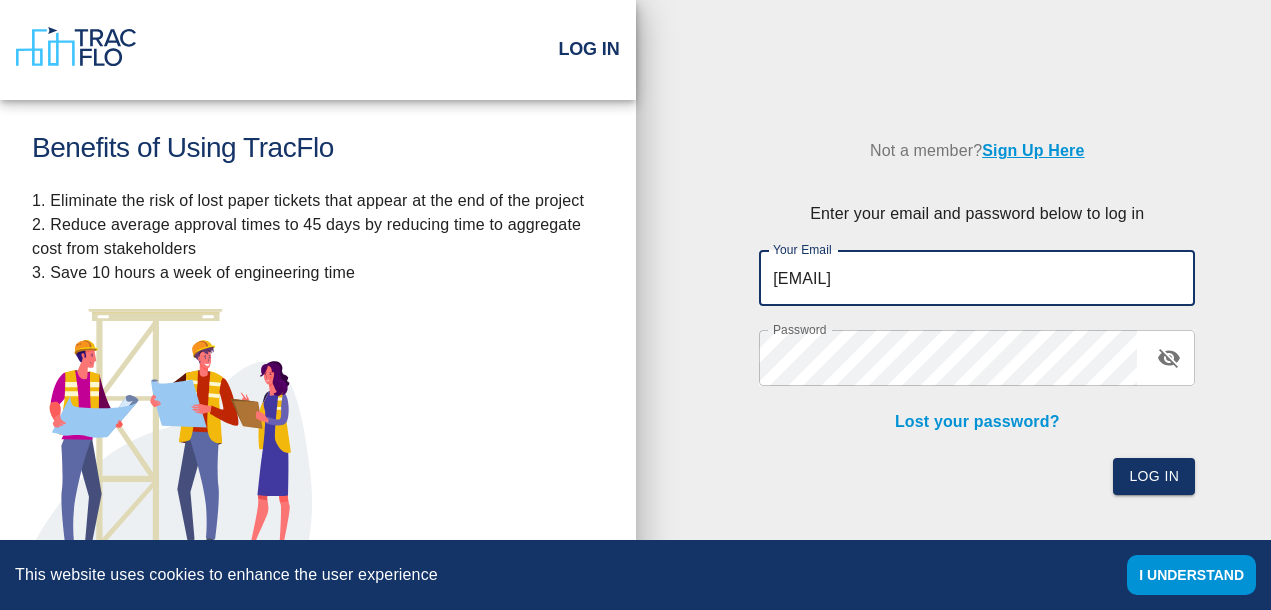scroll, scrollTop: 0, scrollLeft: 0, axis: both 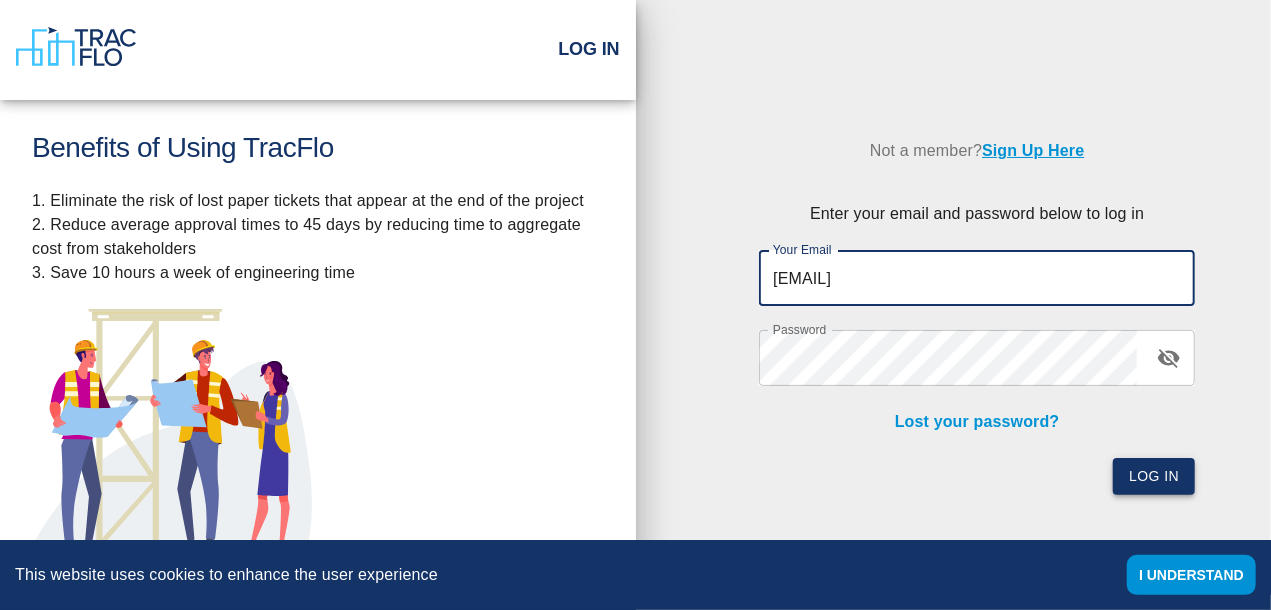 type on "[EMAIL]" 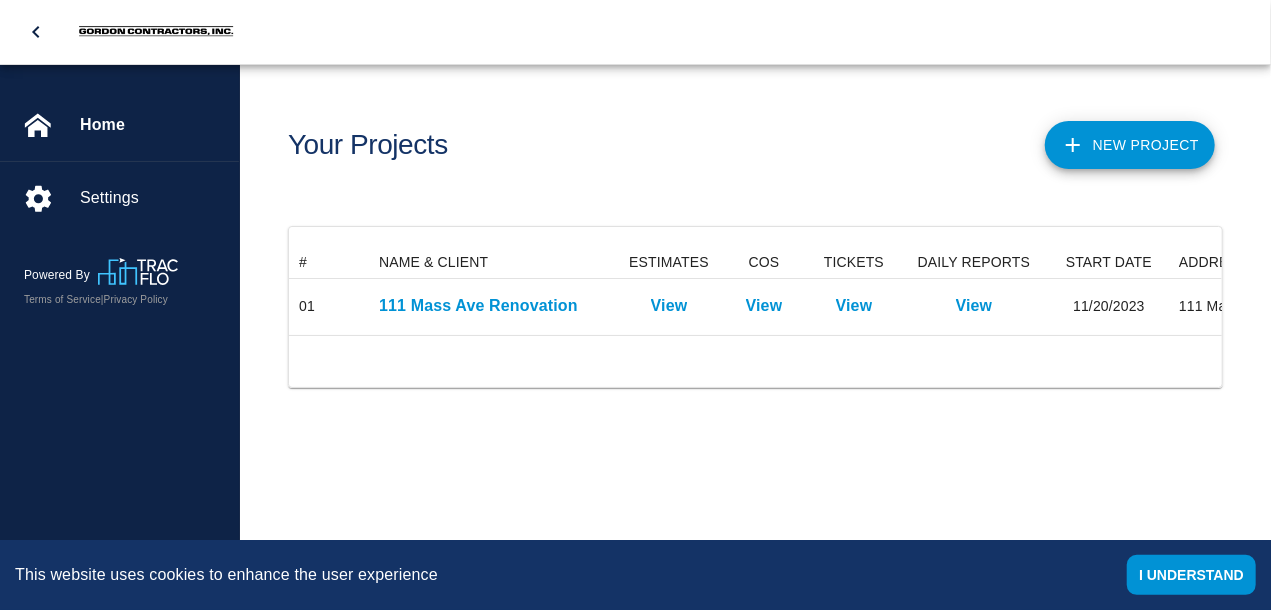 scroll, scrollTop: 0, scrollLeft: 1, axis: horizontal 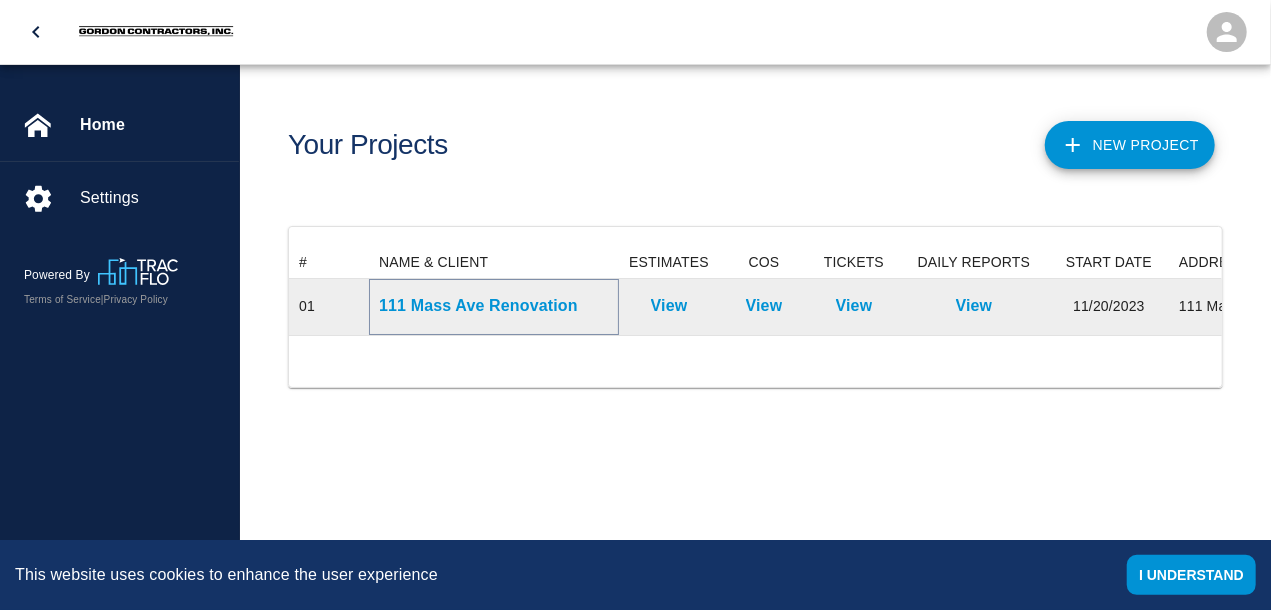 click on "111 Mass Ave Renovation" at bounding box center [494, 306] 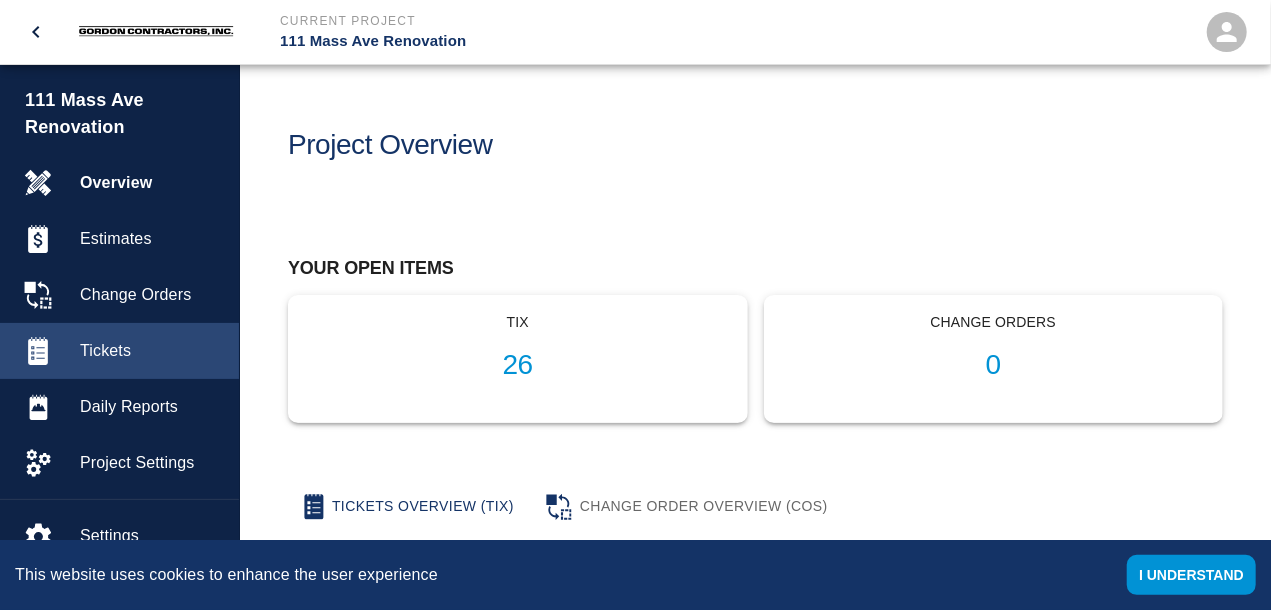 click on "Tickets" at bounding box center (151, 351) 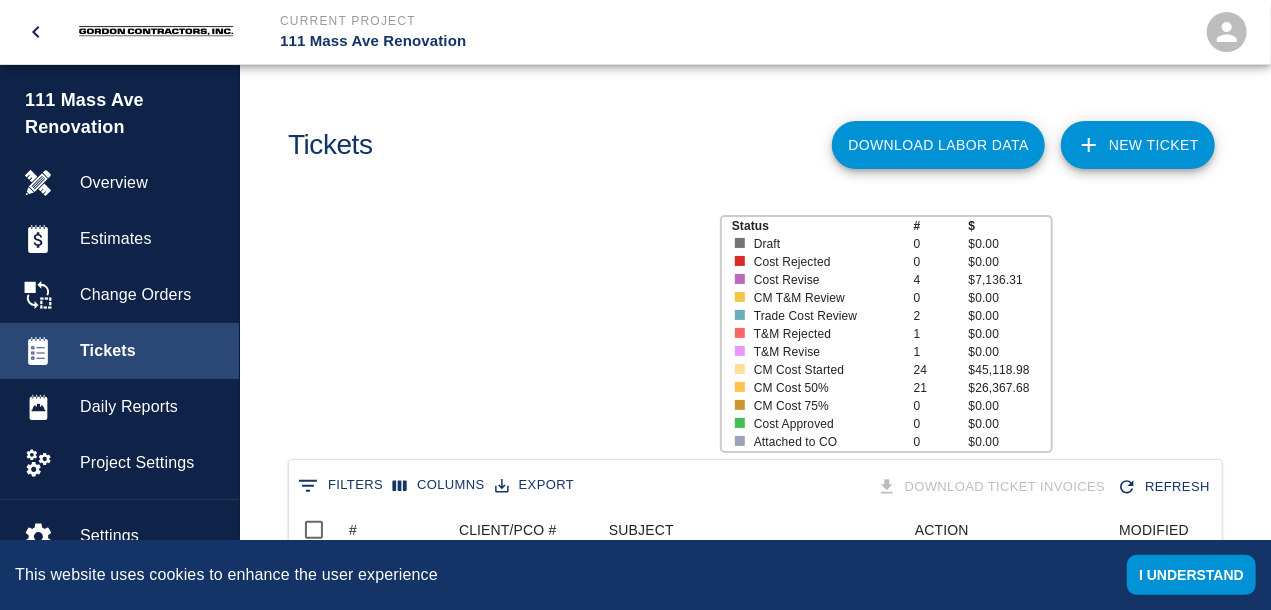 scroll, scrollTop: 1152, scrollLeft: 934, axis: both 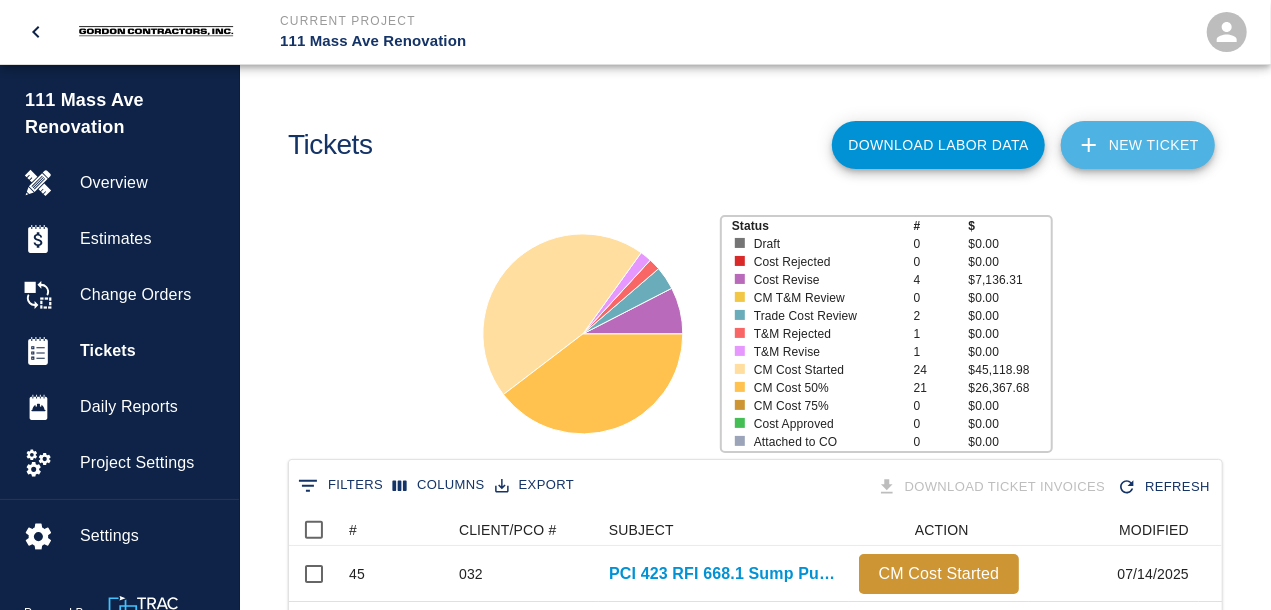 click on "NEW TICKET" at bounding box center (1138, 145) 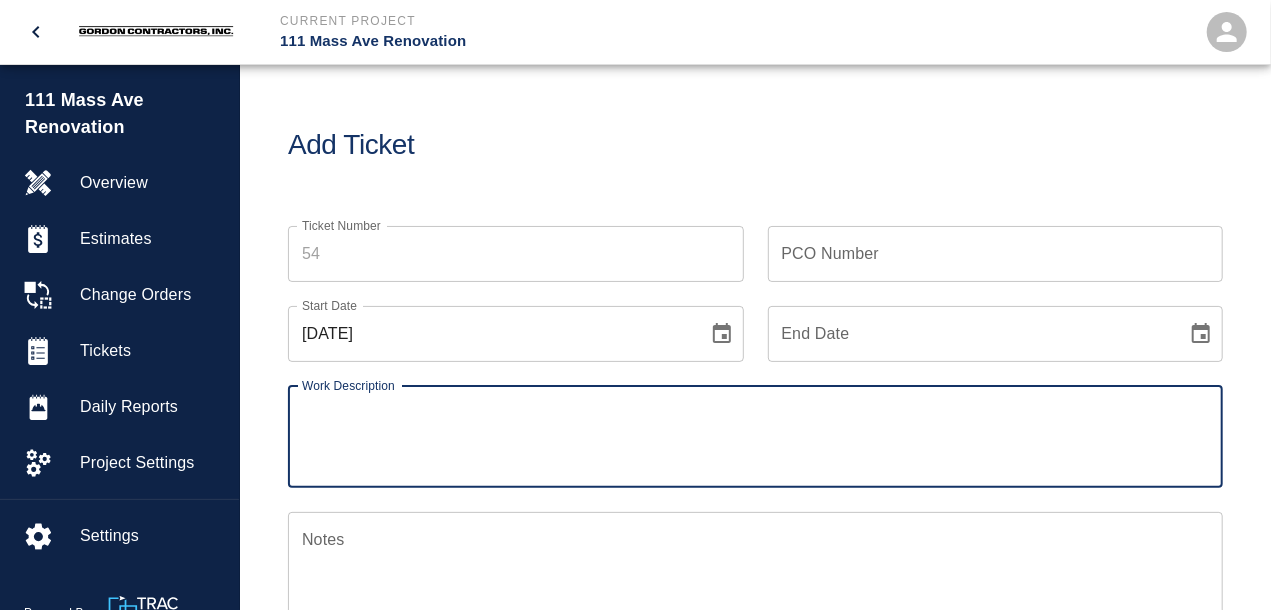 click on "PCO Number" at bounding box center [996, 254] 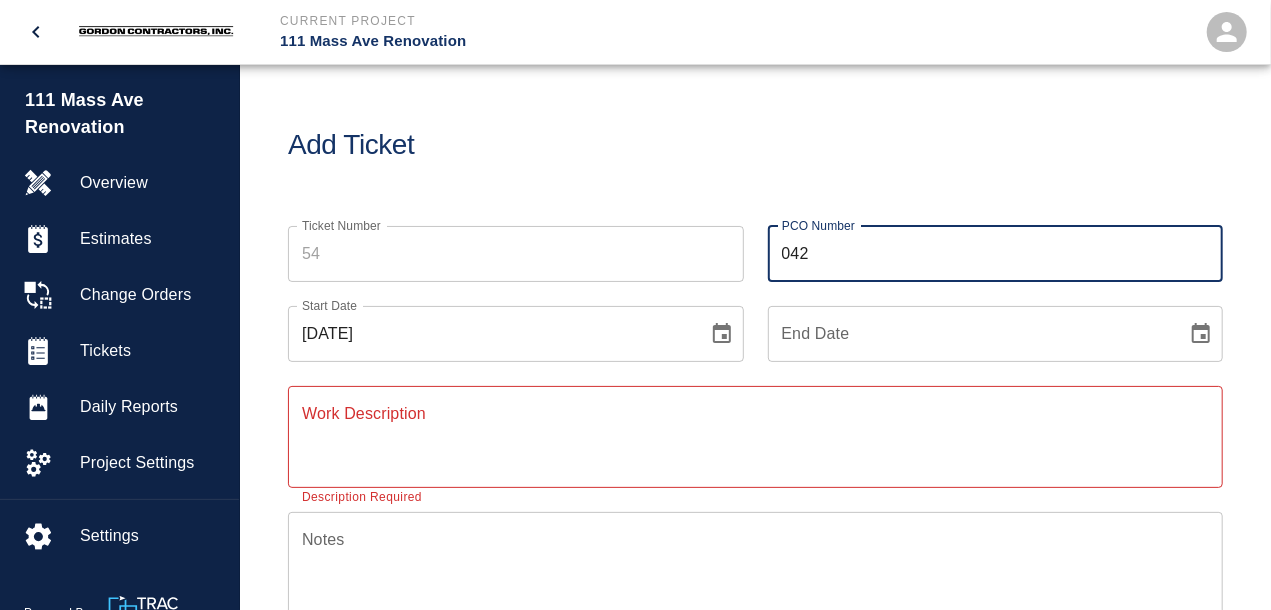 type on "042" 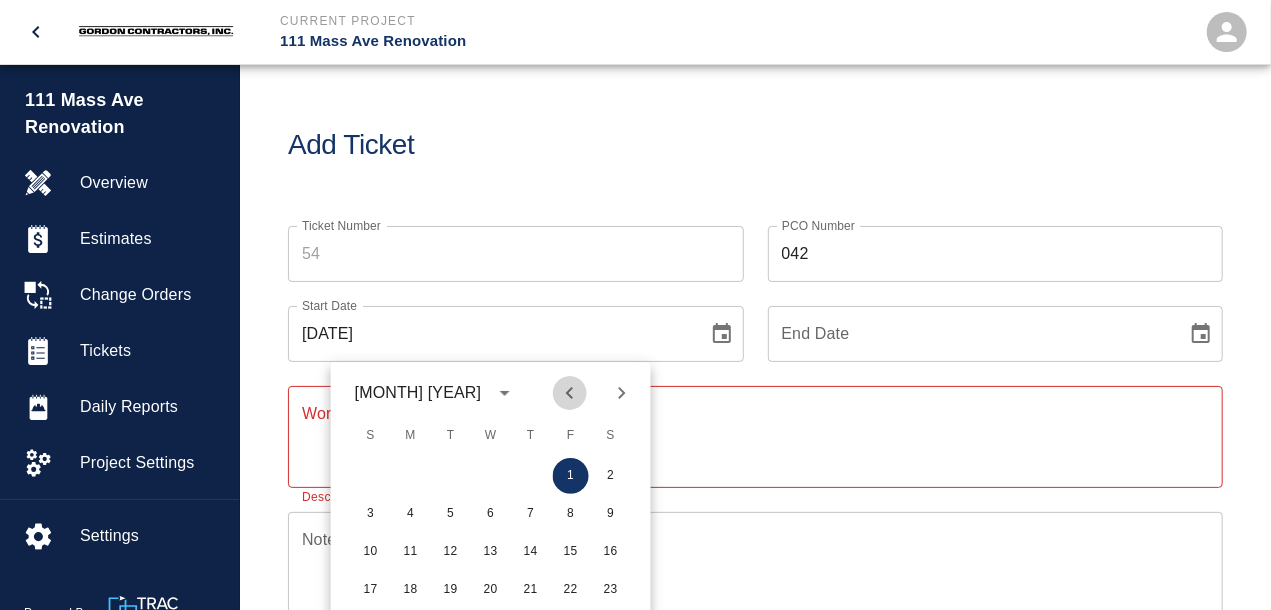 click 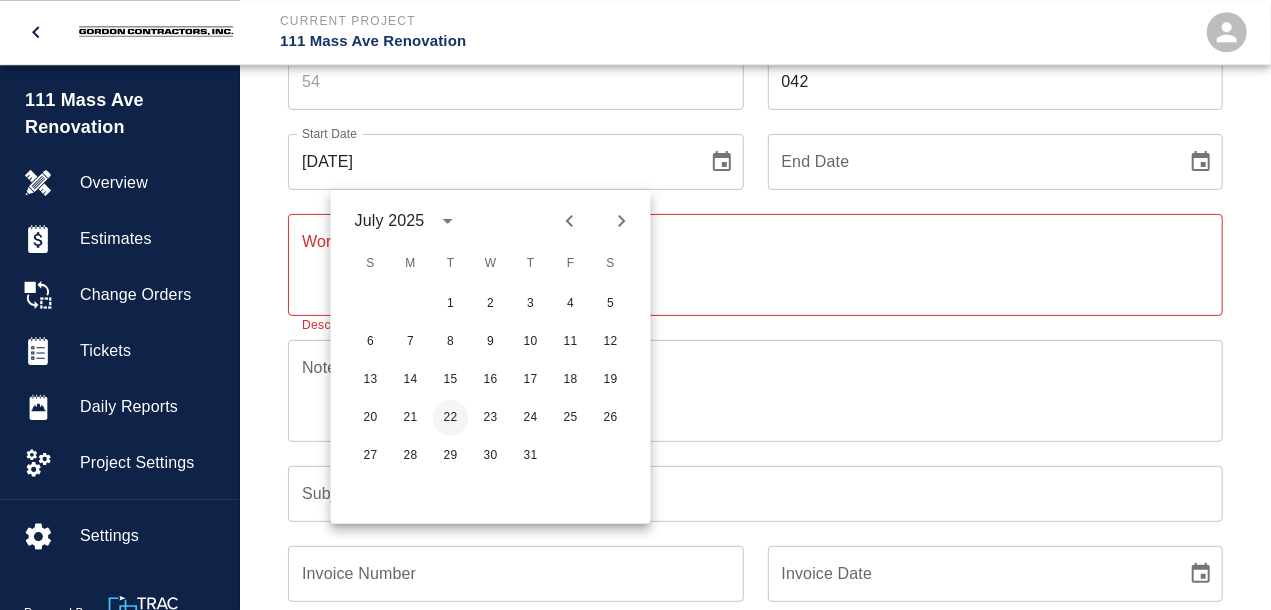 scroll, scrollTop: 208, scrollLeft: 0, axis: vertical 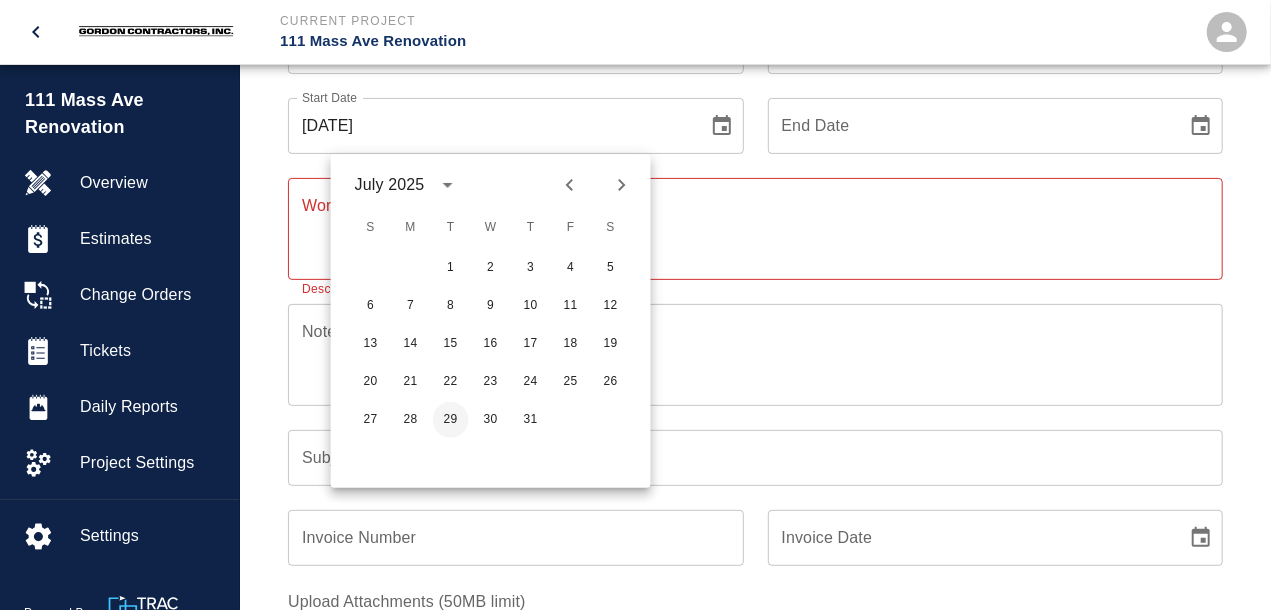 click on "29" at bounding box center [451, 420] 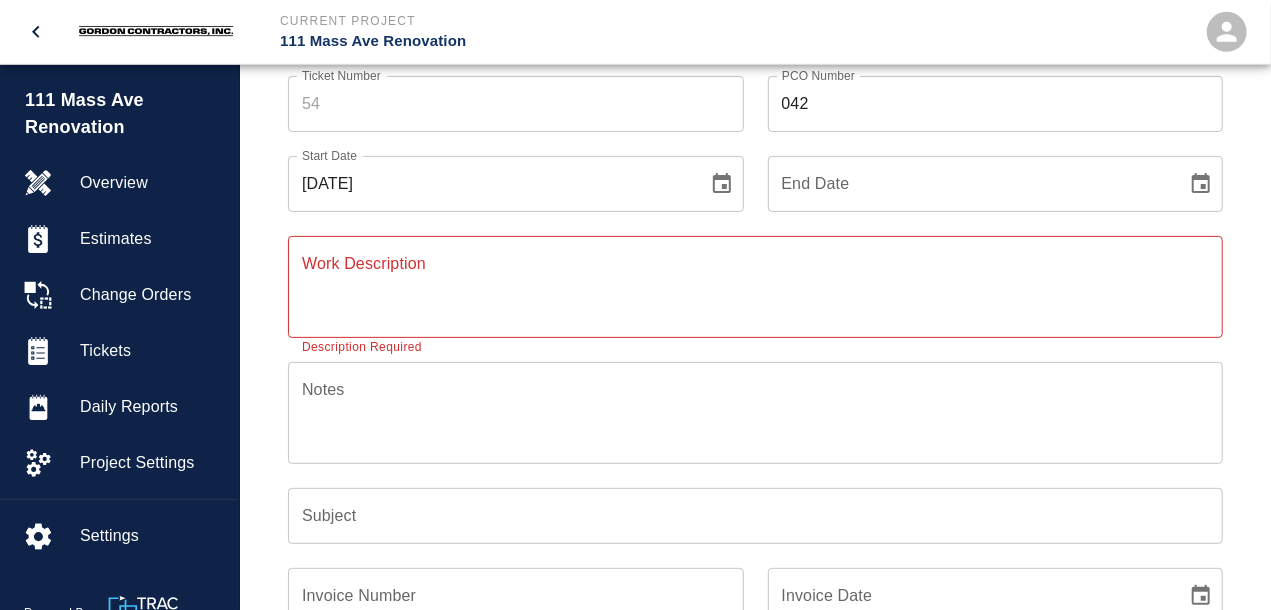 scroll, scrollTop: 104, scrollLeft: 0, axis: vertical 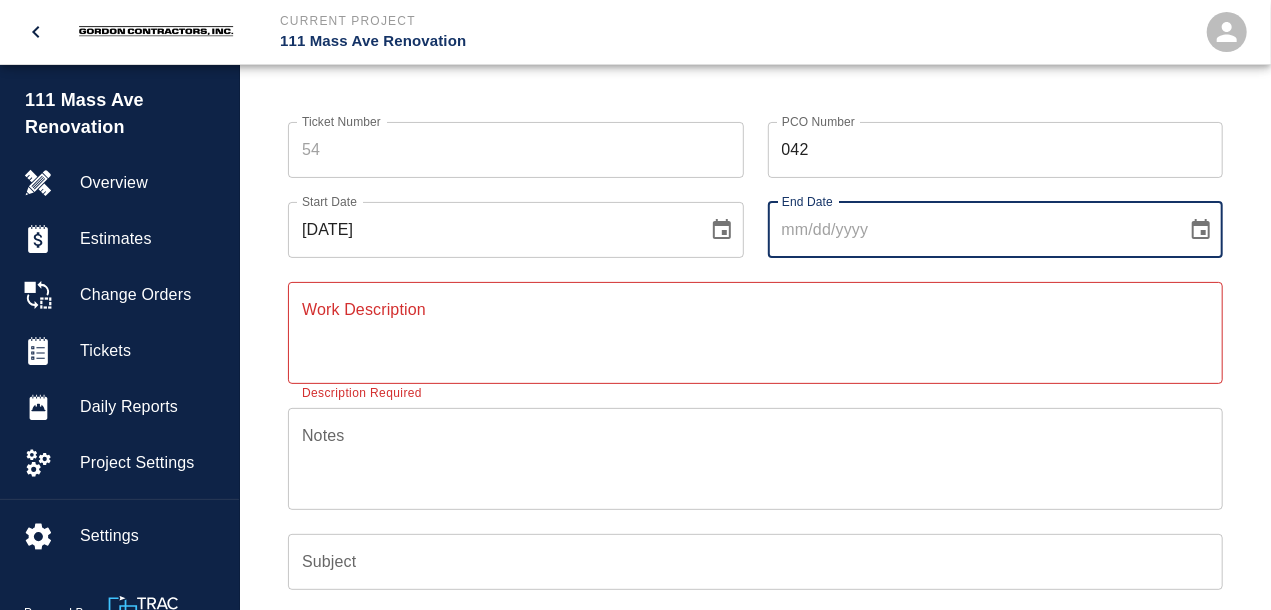 click on "End Date" at bounding box center [971, 230] 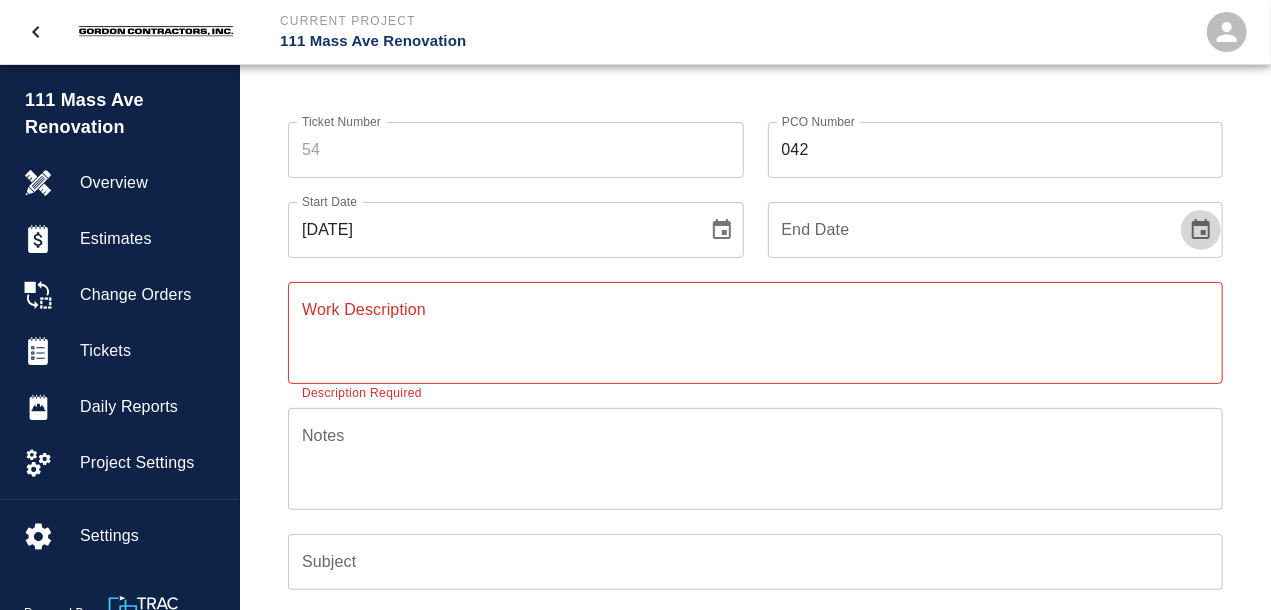 click 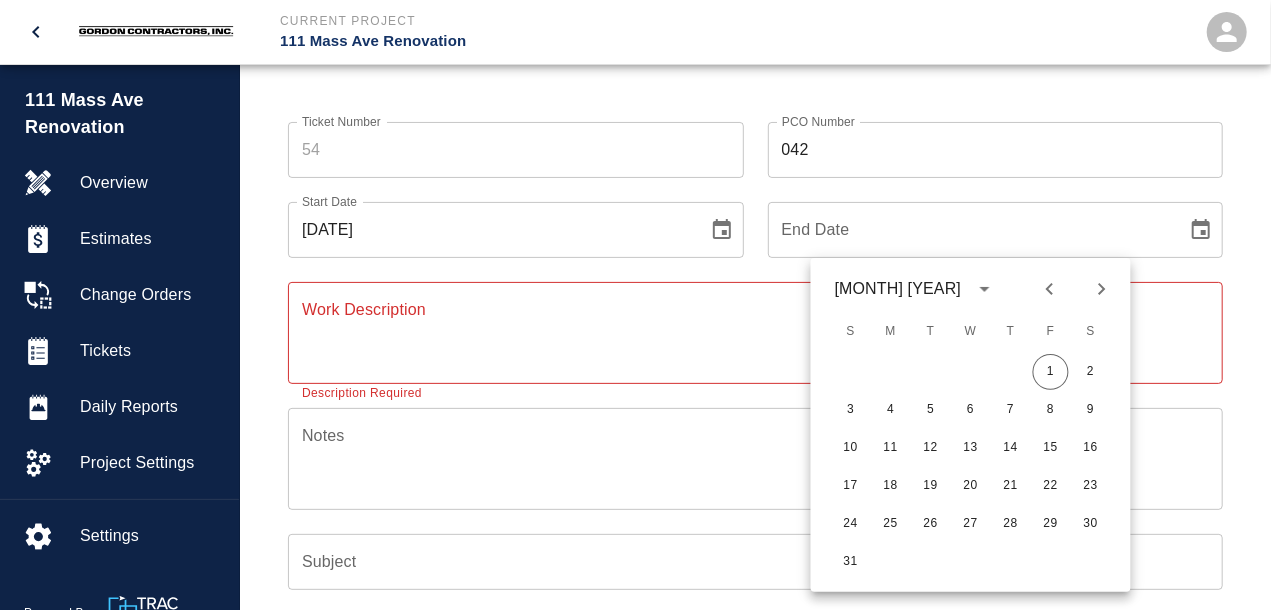 click 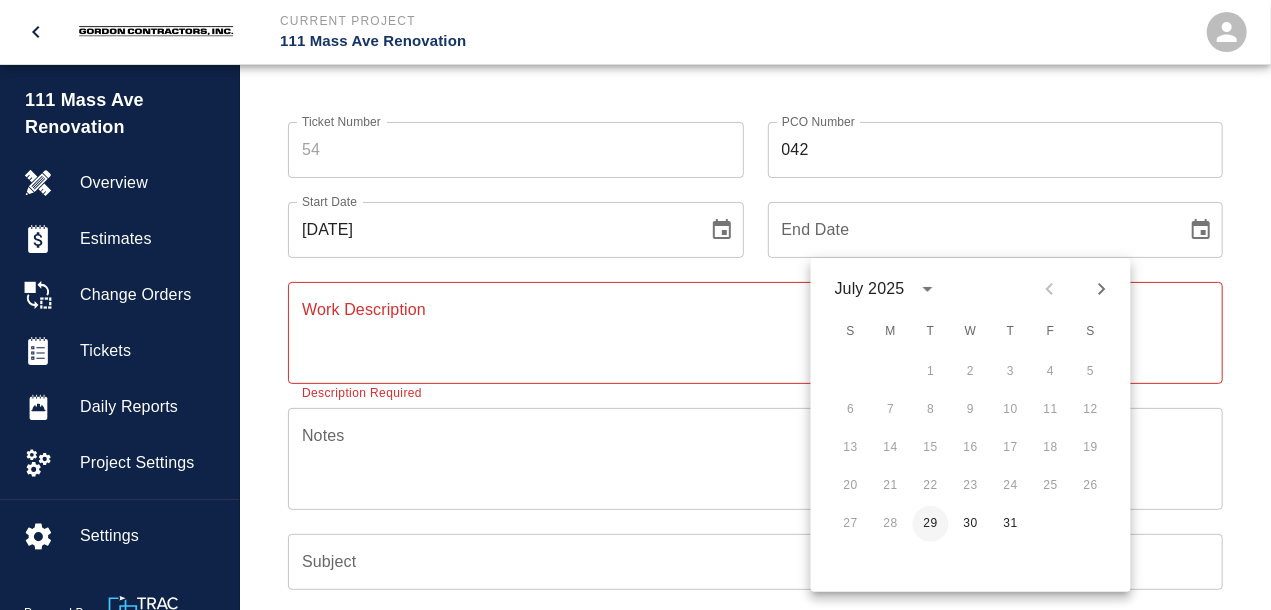 click on "29" at bounding box center (931, 524) 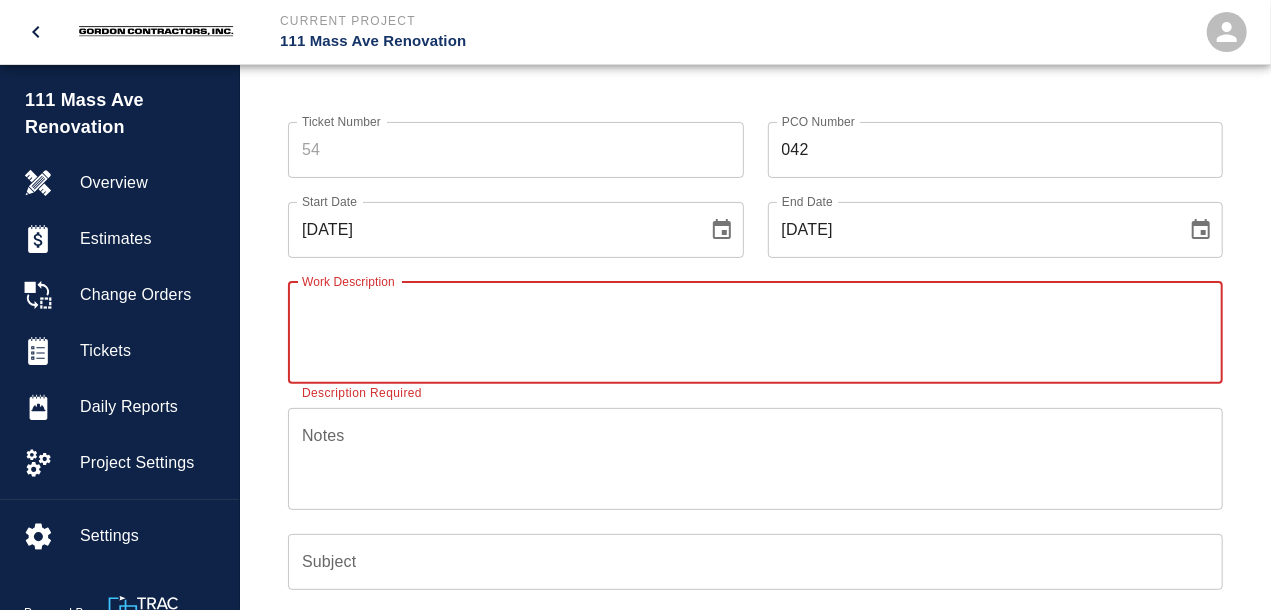 click on "Work Description" at bounding box center (755, 332) 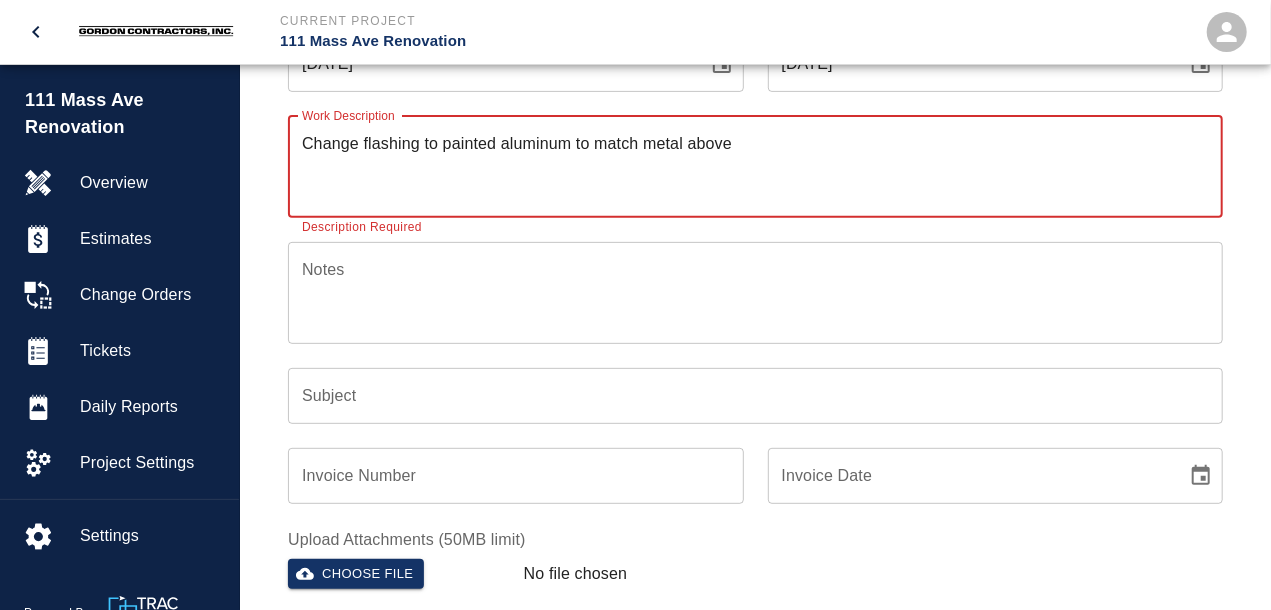 scroll, scrollTop: 312, scrollLeft: 0, axis: vertical 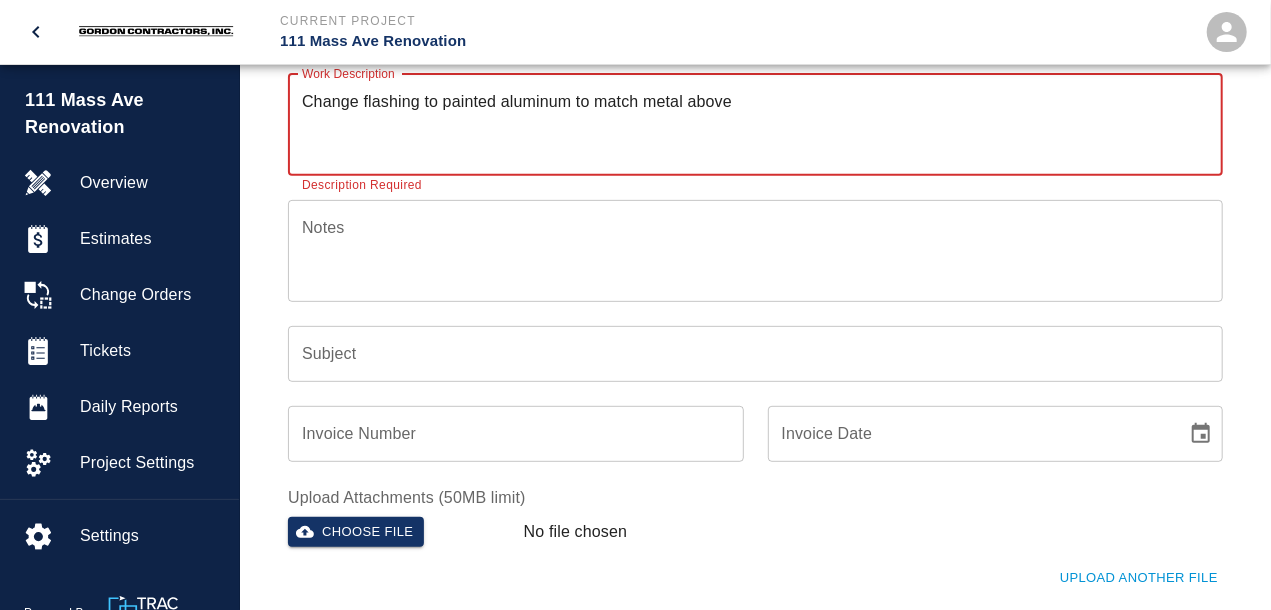 type on "Change flashing to painted aluminum to match metal above" 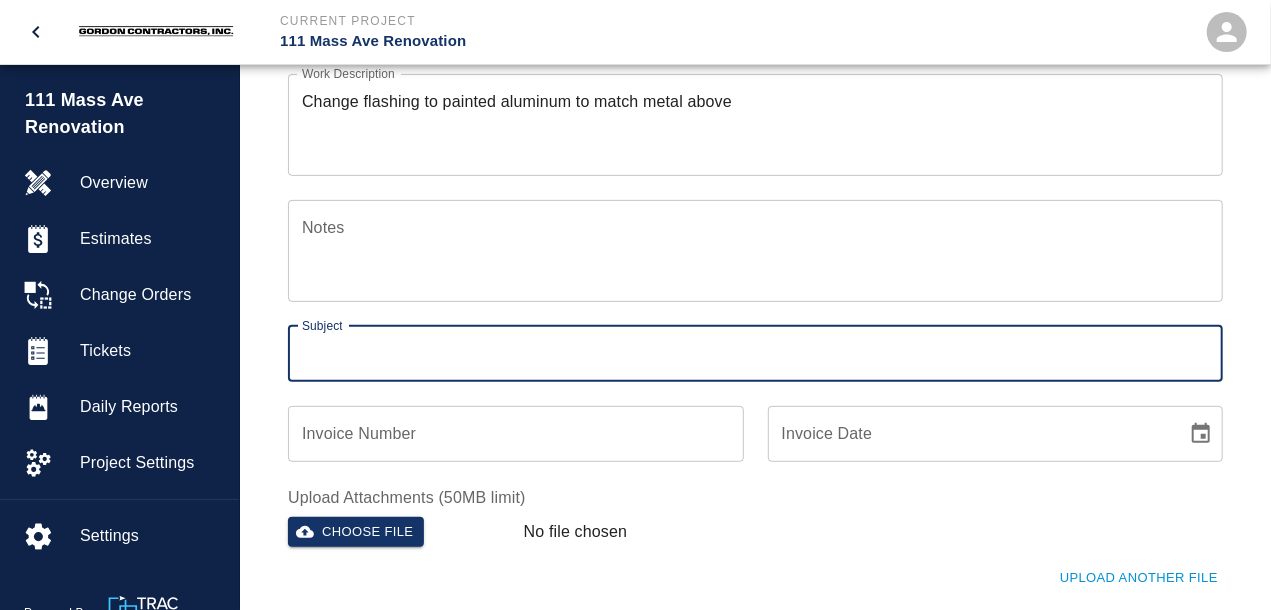 click on "Subject" at bounding box center (755, 354) 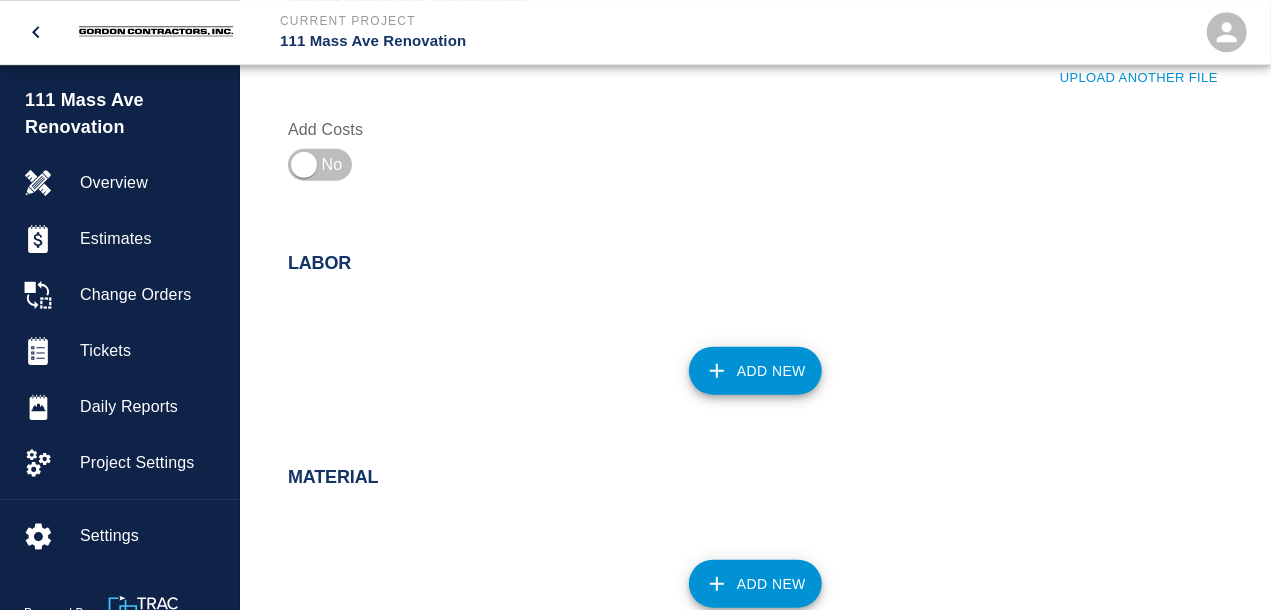 scroll, scrollTop: 832, scrollLeft: 0, axis: vertical 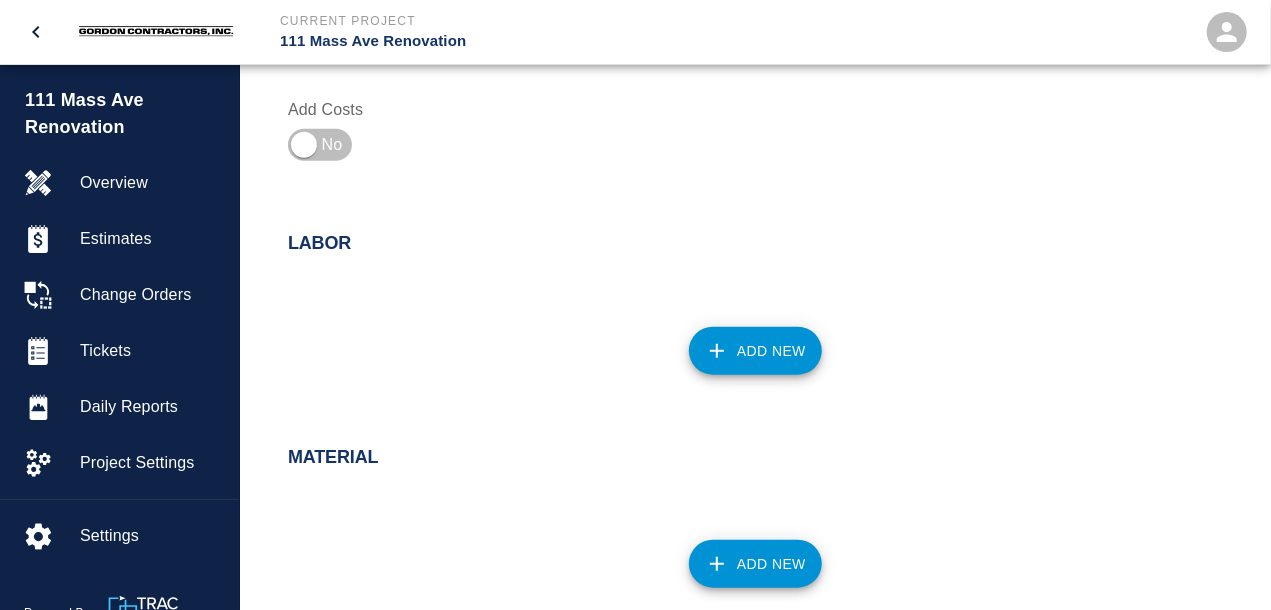 type on "INT 618 Level 8 Metal Flashings Rework" 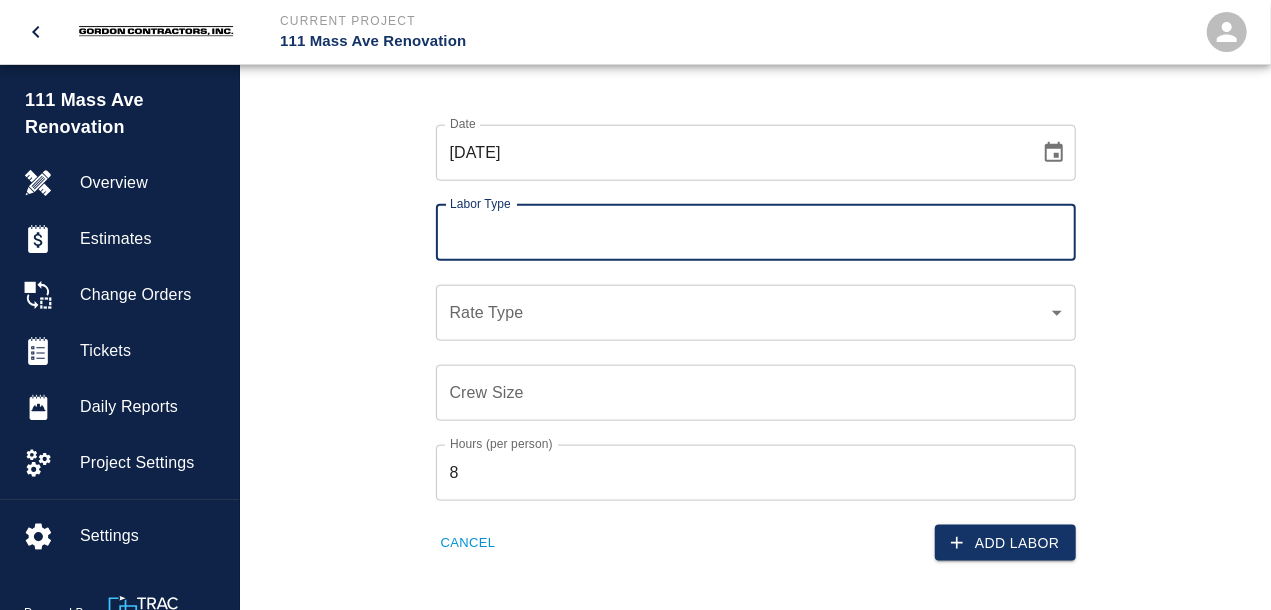 scroll, scrollTop: 1040, scrollLeft: 0, axis: vertical 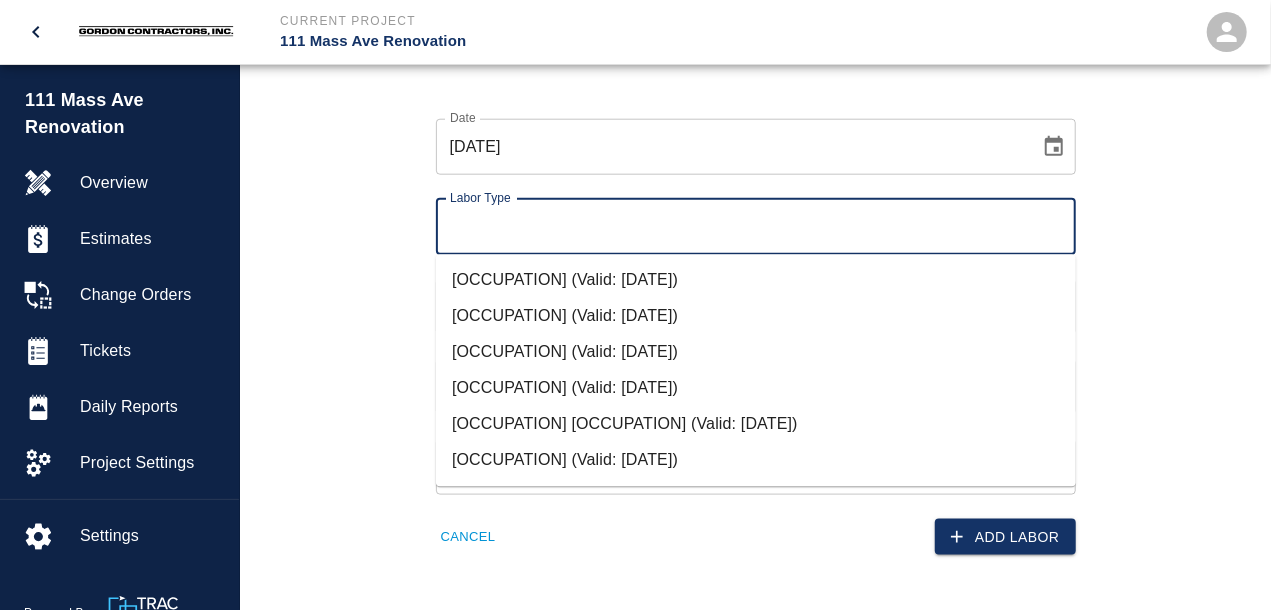click on "Labor Type" at bounding box center (756, 227) 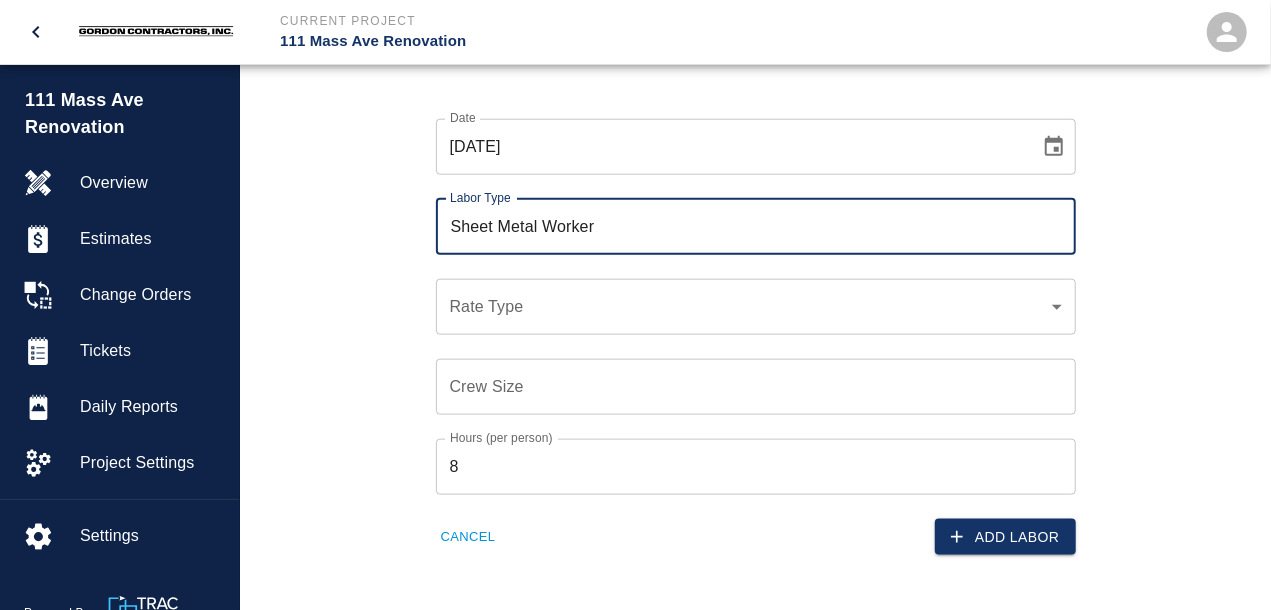 click on "Current Project 111 Mass Ave Renovation Home 111 Mass Ave Renovation Overview Estimates Change Orders Tickets Daily Reports Project Settings Settings Powered By Terms of Service  |  Privacy Policy Add Ticket Ticket Number Ticket Number PCO Number 042 PCO Number Start Date  [DATE] Start Date  End Date [DATE] End Date Work Description Change flashing to painted aluminum to match metal above x Work Description Notes x Notes Subject INT 618 Level 8 Metal Flashings Rework Subject Invoice Number Invoice Number Invoice Date Invoice Date Upload Attachments (50MB limit) Choose file No file chosen Upload Another File Add Costs Labor Date [DATE] Date Labor Type Sheet Metal Worker Labor Type Rate Type ​ Rate Type Crew Size Crew Size Hours (per person) 8 Hours (per person) Cancel Add Labor Material Add New Equipment Add New Cancel Create Ticket [FIRST] [LAST] [EMAIL] Integrations Edit Profile Logout $18k" at bounding box center [635, -735] 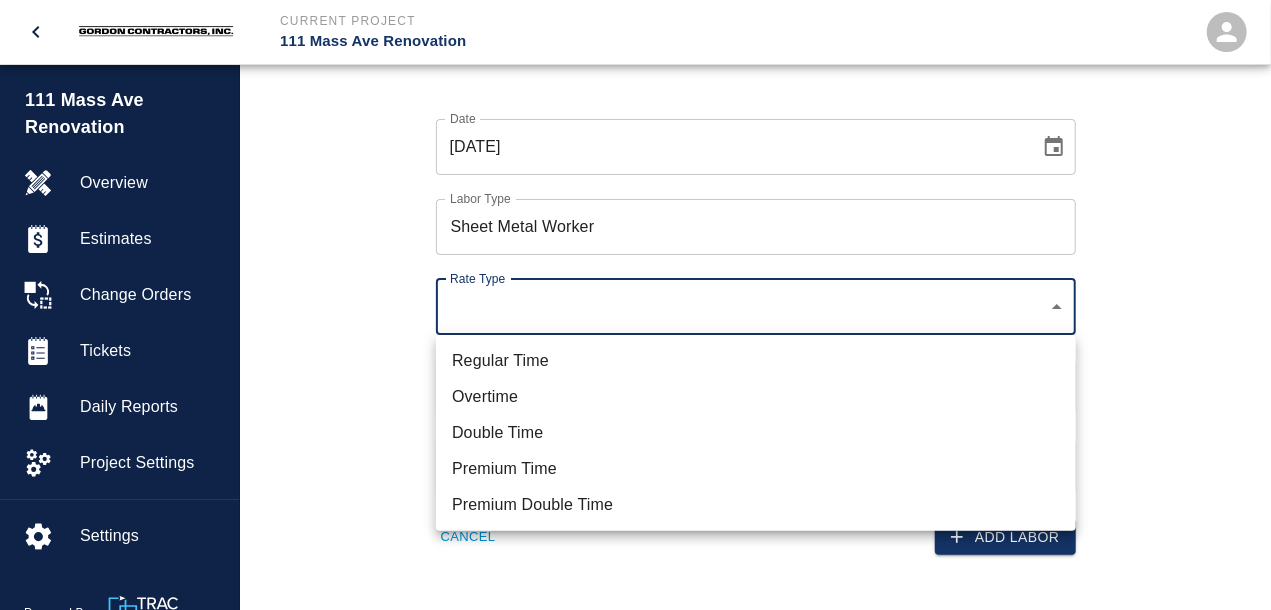 click on "Regular Time" at bounding box center [756, 361] 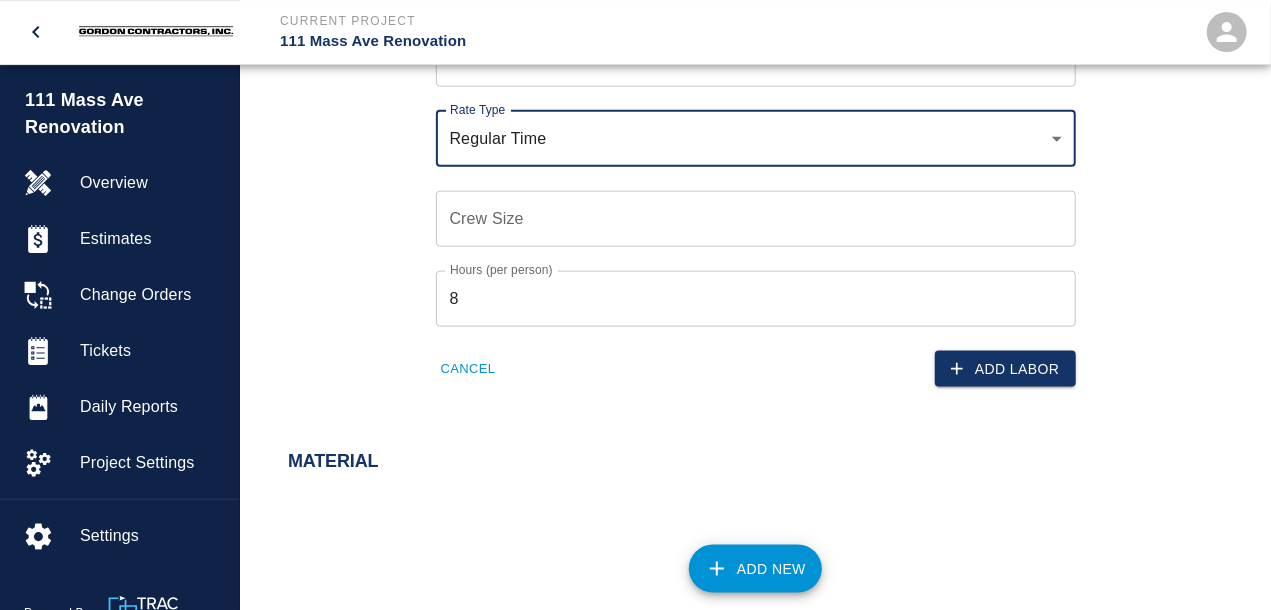 scroll, scrollTop: 1248, scrollLeft: 0, axis: vertical 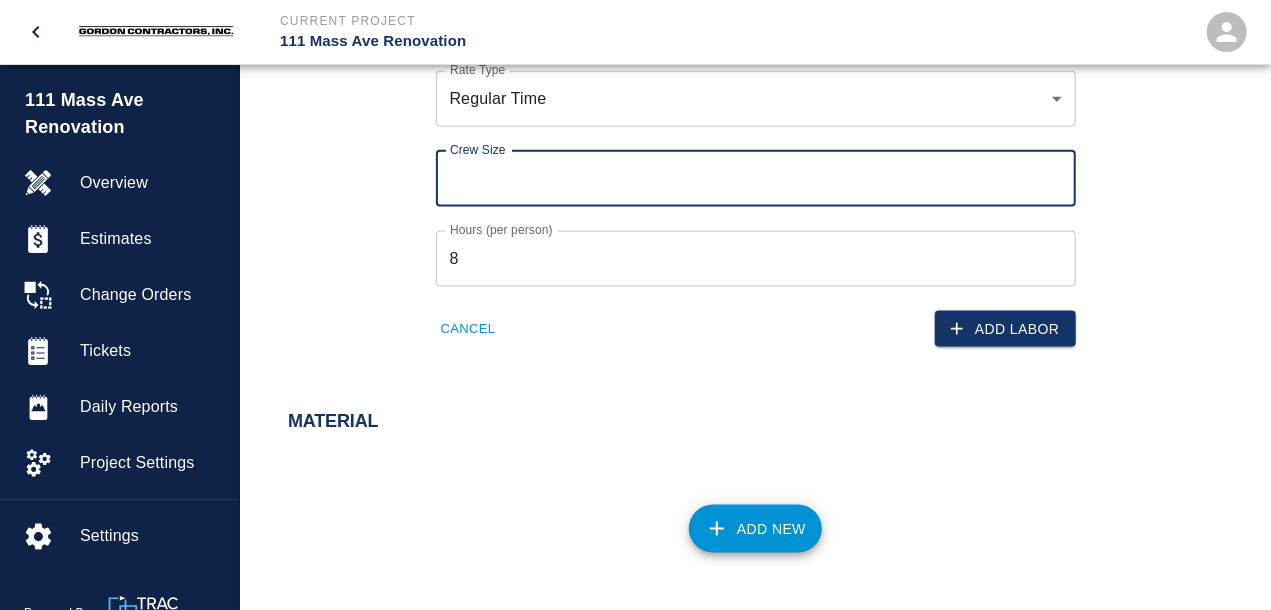 click on "Crew Size" at bounding box center (756, 179) 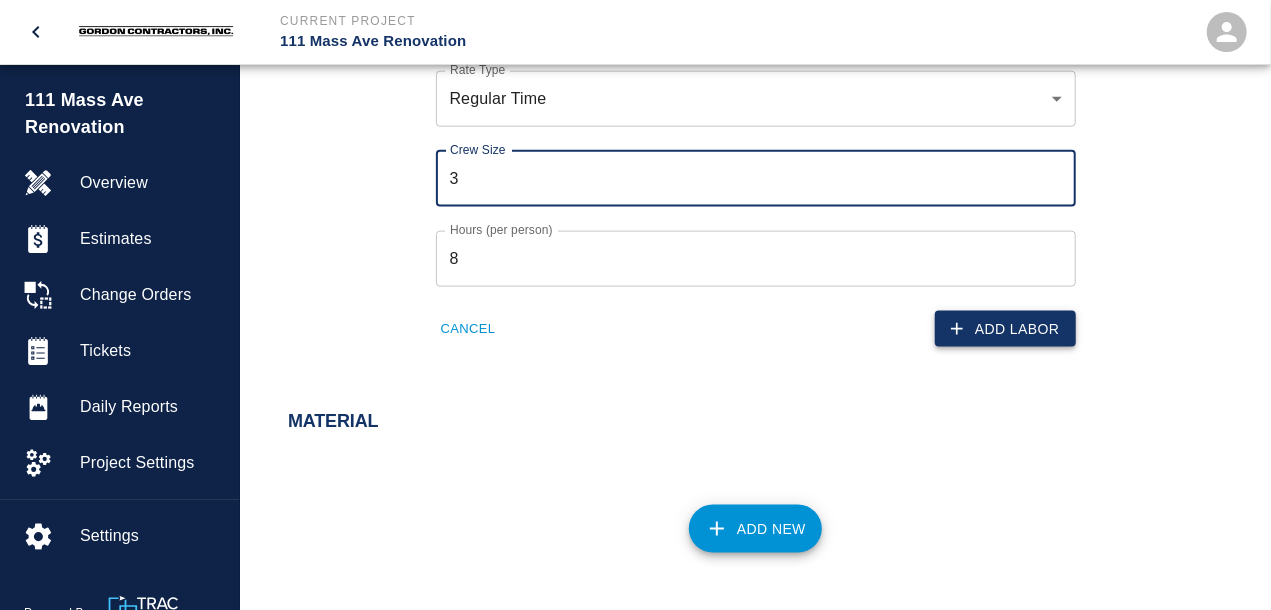 type on "3" 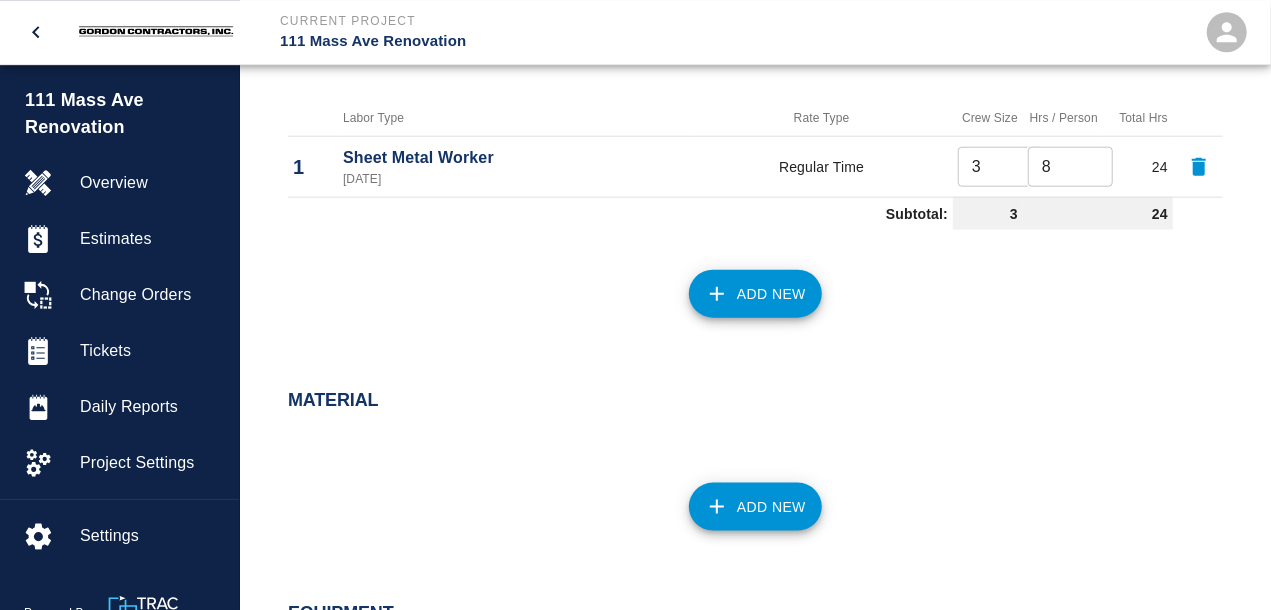 scroll, scrollTop: 1335, scrollLeft: 0, axis: vertical 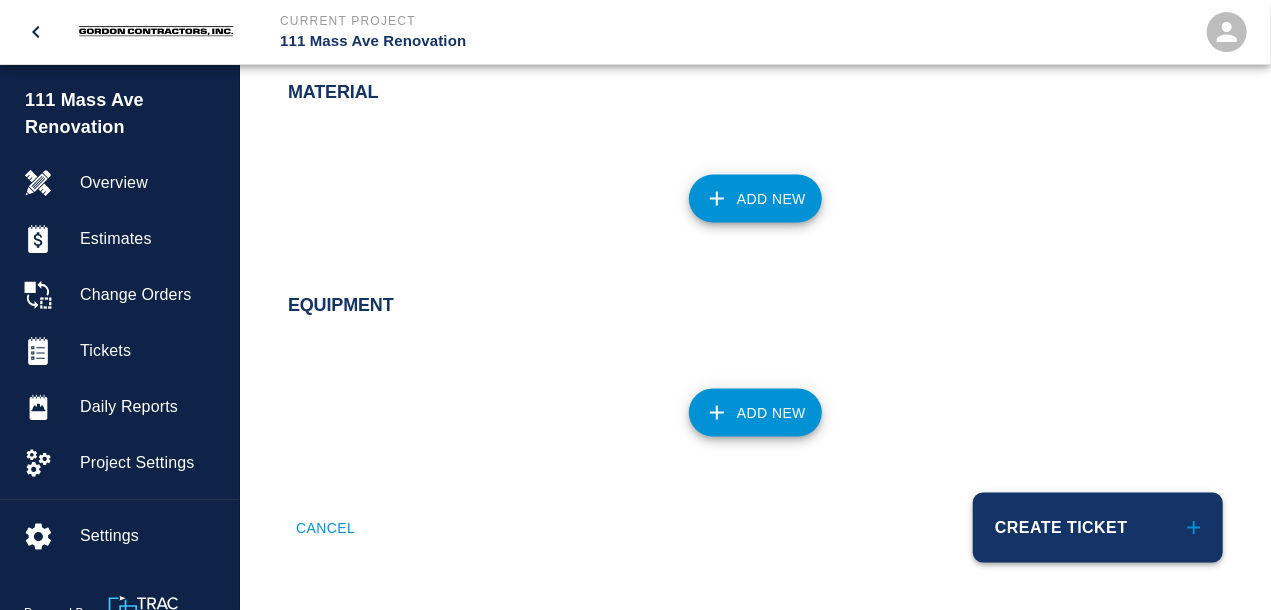 click on "Create Ticket" at bounding box center (1098, 528) 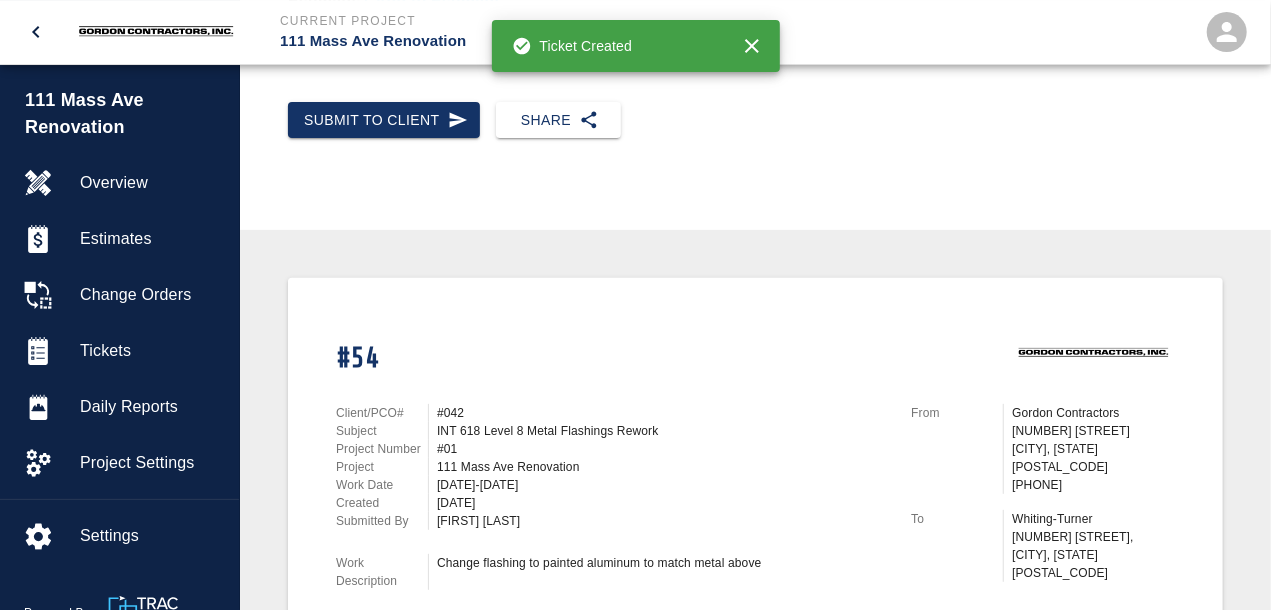 scroll, scrollTop: 208, scrollLeft: 0, axis: vertical 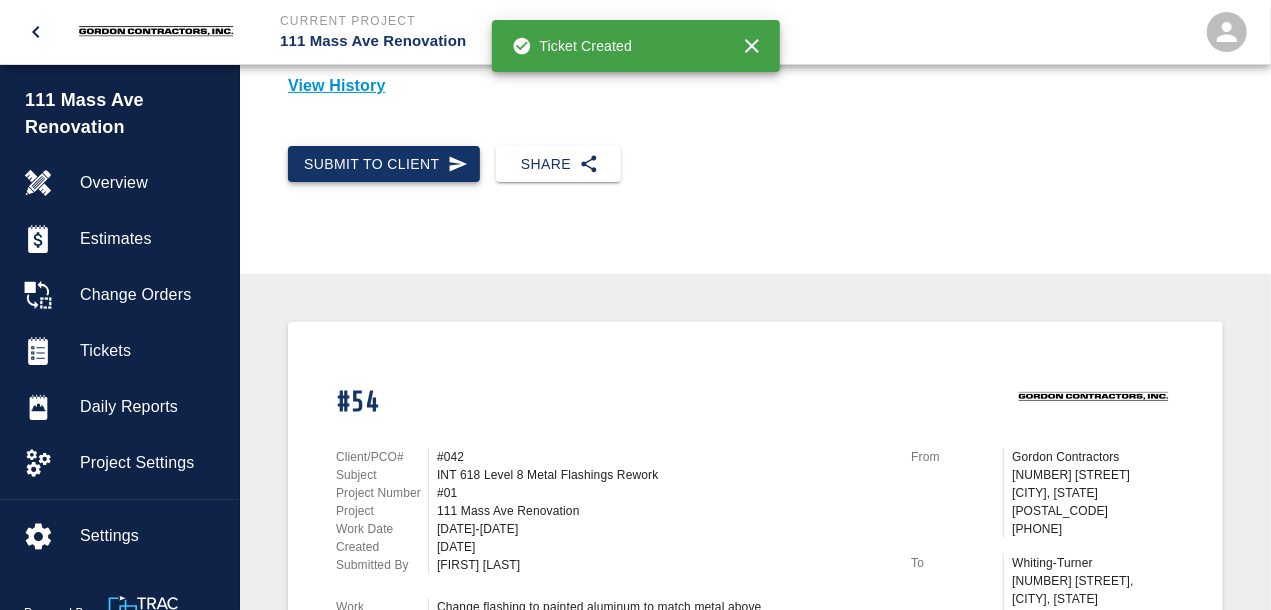 click 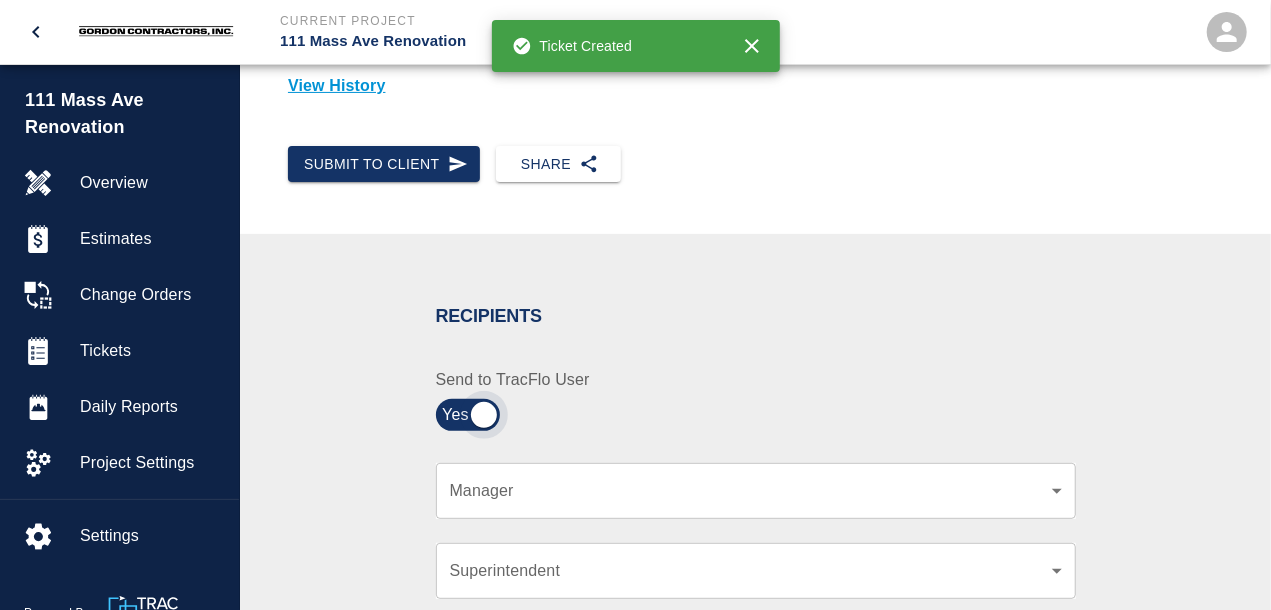 scroll, scrollTop: 520, scrollLeft: 0, axis: vertical 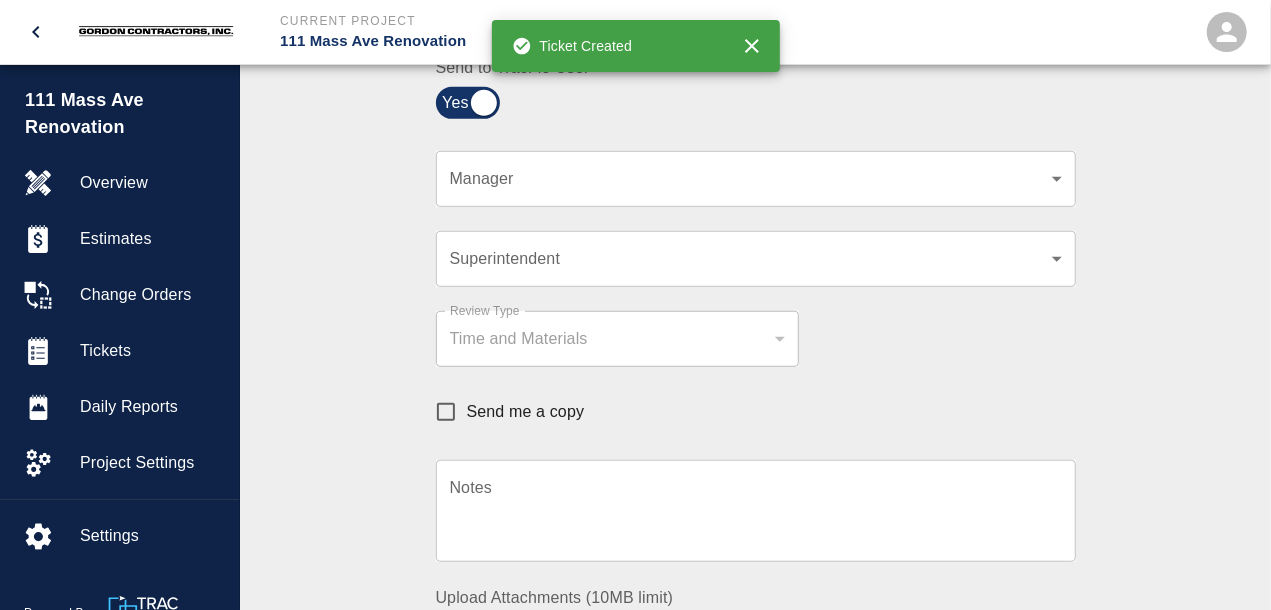 click on "Current Project 111 Mass Ave Renovation Home 111 Mass Ave Renovation Overview Estimates Change Orders Tickets Daily Reports Project Settings Settings Powered By Terms of Service  |  Privacy Policy Ticket Download Edit Status :   Open Action :   Draft Estimate:  + Add to Estimate View History Submit to Client Share Recipients Internal Team ​ Internal Team Notes x Notes Cancel Send Recipients Send to TracFlo User Manager ​ Manager Superintendent ​ Superintendent Review Type Time and Materials tm Review Type Send me a copy Notes x Notes Upload Attachments (10MB limit) Choose file No file chosen Upload Another File Cancel Send Request Time and Material Revision Notes   * x Notes   * Upload Attachments (10MB limit) Choose file No file chosen Upload Another File Cancel Send Time and Materials Reject Notes   * x Notes   * Upload Attachments (10MB limit) Choose file No file chosen Upload Another File Cancel Send Approve Ticket Time and Materials Signature Clear Notes x Notes Choose file No file chosen" at bounding box center [635, -215] 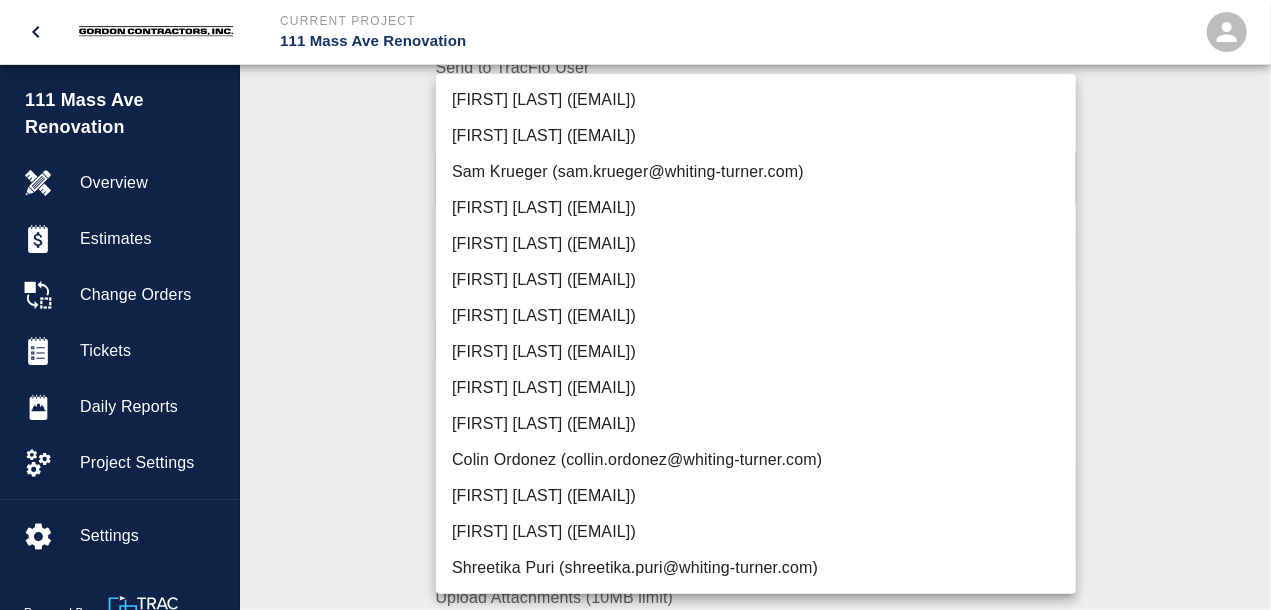 click on "[FIRST] [LAST] ([EMAIL])" at bounding box center (756, 280) 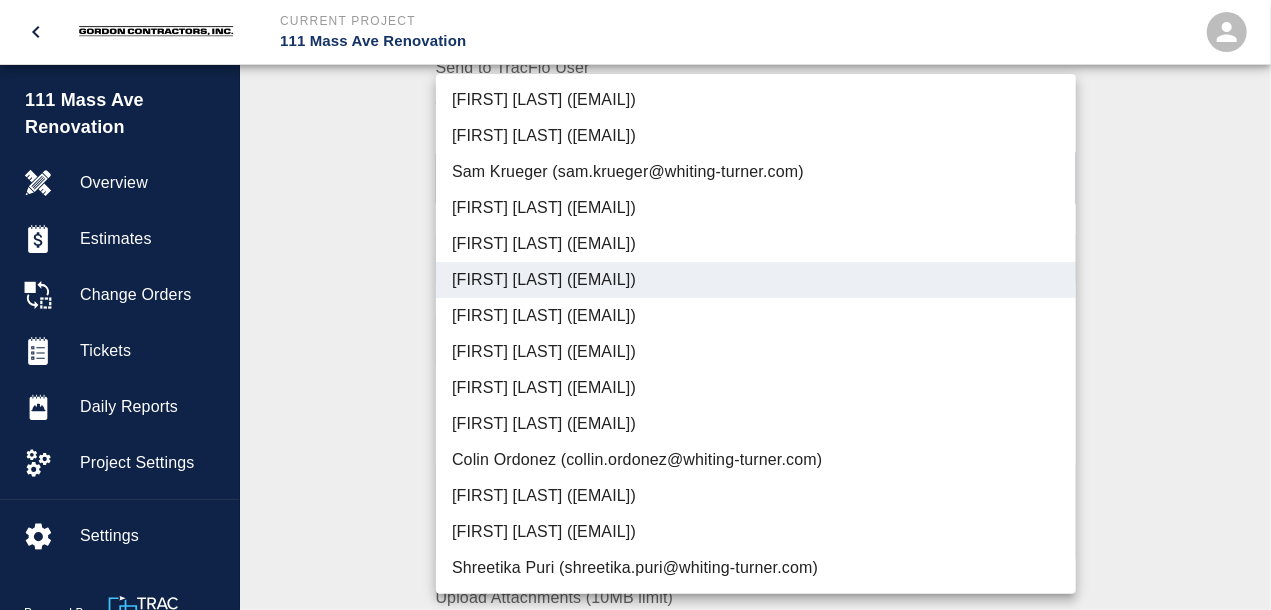 click at bounding box center [635, 305] 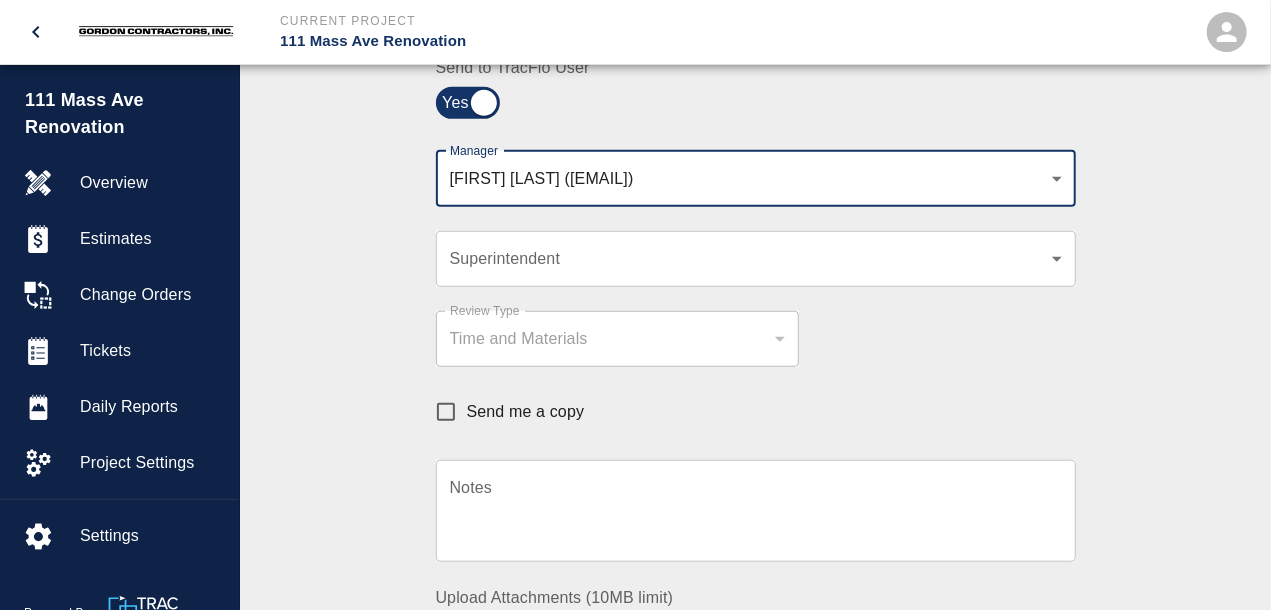 click on "Current Project 111 Mass Ave Renovation Home 111 Mass Ave Renovation Overview Estimates Change Orders Tickets Daily Reports Project Settings Settings Powered By Terms of Service  |  Privacy Policy Ticket Download Edit Status :   Open Action :   Draft Estimate:  + Add to Estimate View History Submit to Client Share Recipients Internal Team ​ Internal Team Notes x Notes Cancel Send Recipients Send to TracFlo User Manager [FIRST] [LAST] ([EMAIL]) [UUID] Manager Superintendent ​ Superintendent Review Type Time and Materials tm Review Type Send me a copy Notes x Notes Upload Attachments (10MB limit) Choose file No file chosen Upload Another File Cancel Send Request Time and Material Revision Notes   * x Notes   * Upload Attachments (10MB limit) Choose file No file chosen Upload Another File Cancel Send Time and Materials Reject Notes   * x Notes   * Upload Attachments (10MB limit) Choose file No file chosen Upload Another File Cancel Send Signature x *" at bounding box center (635, -215) 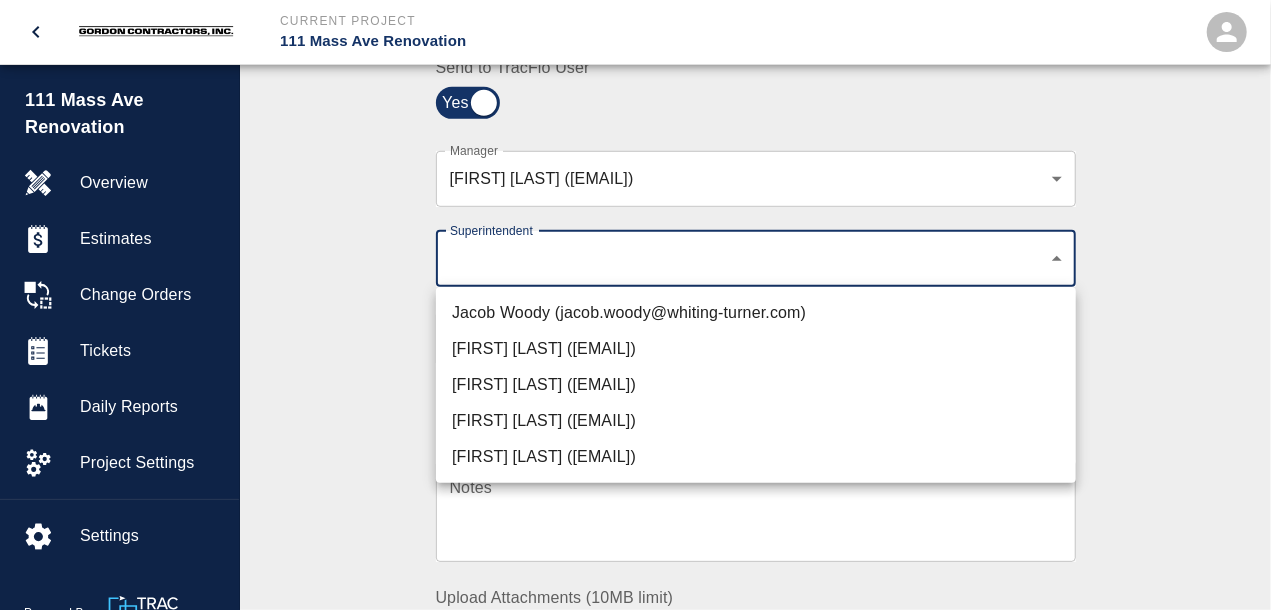 click on "[FIRST] [LAST] ([EMAIL])" at bounding box center [756, 457] 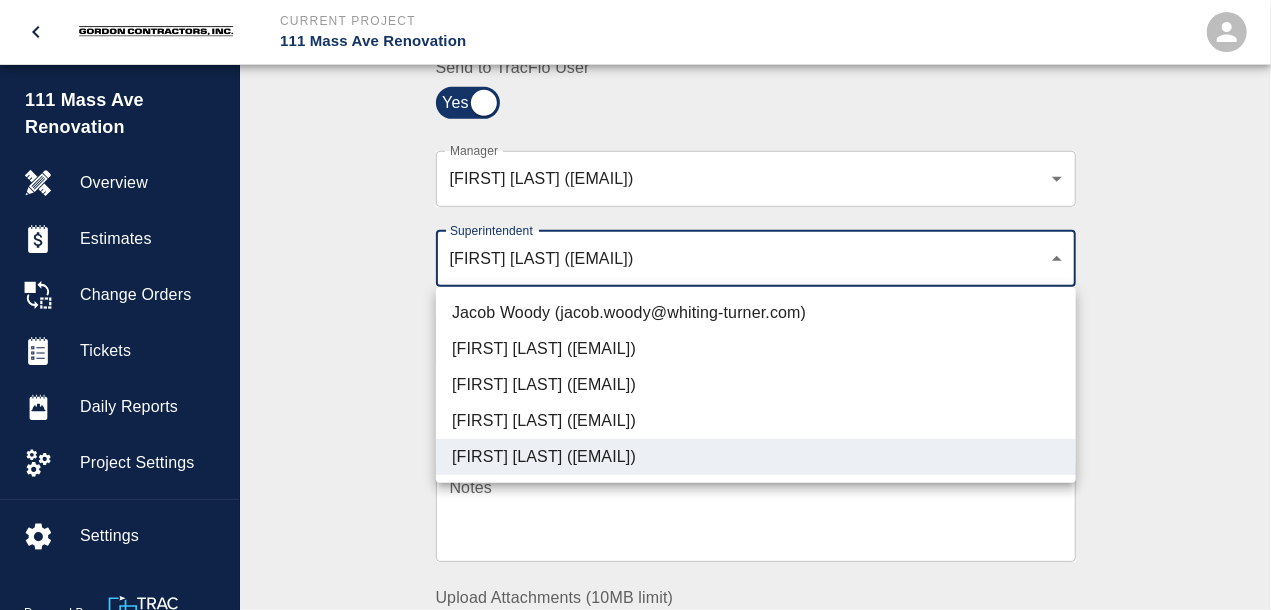 click at bounding box center (635, 305) 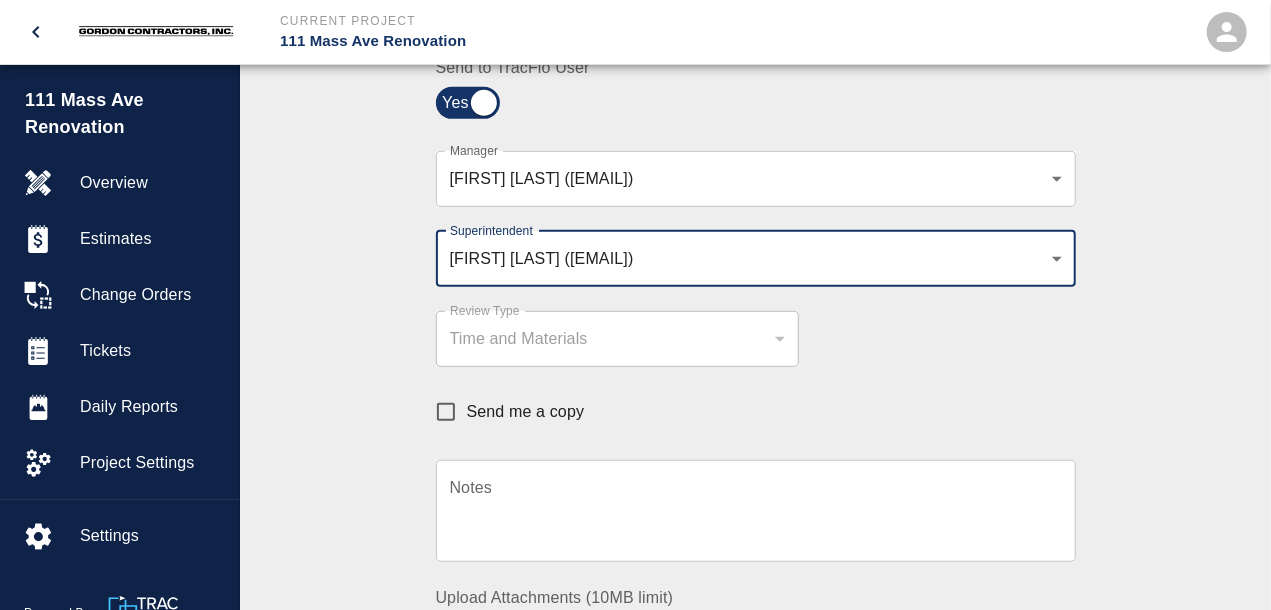 scroll, scrollTop: 936, scrollLeft: 0, axis: vertical 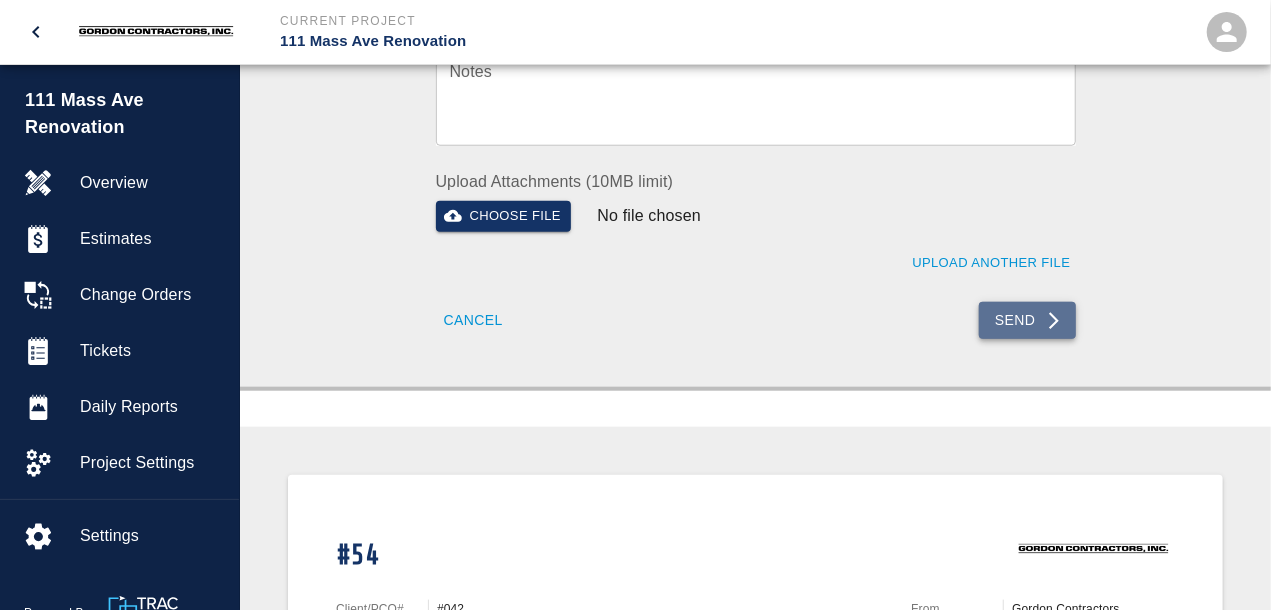click on "Send" at bounding box center (1027, 320) 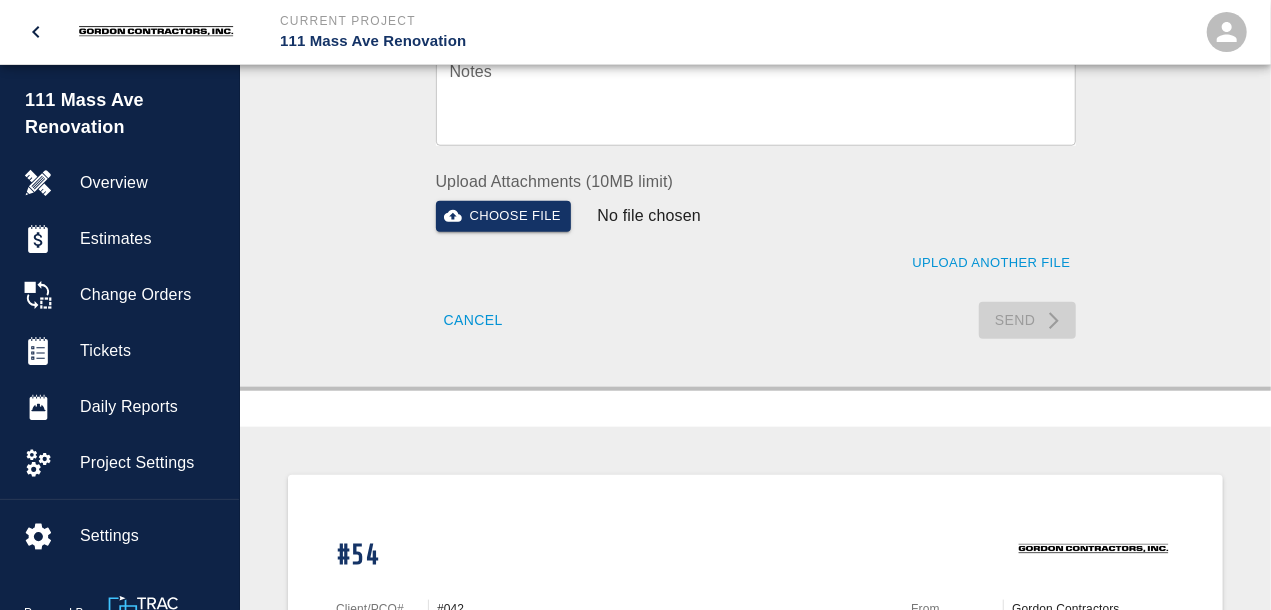 type 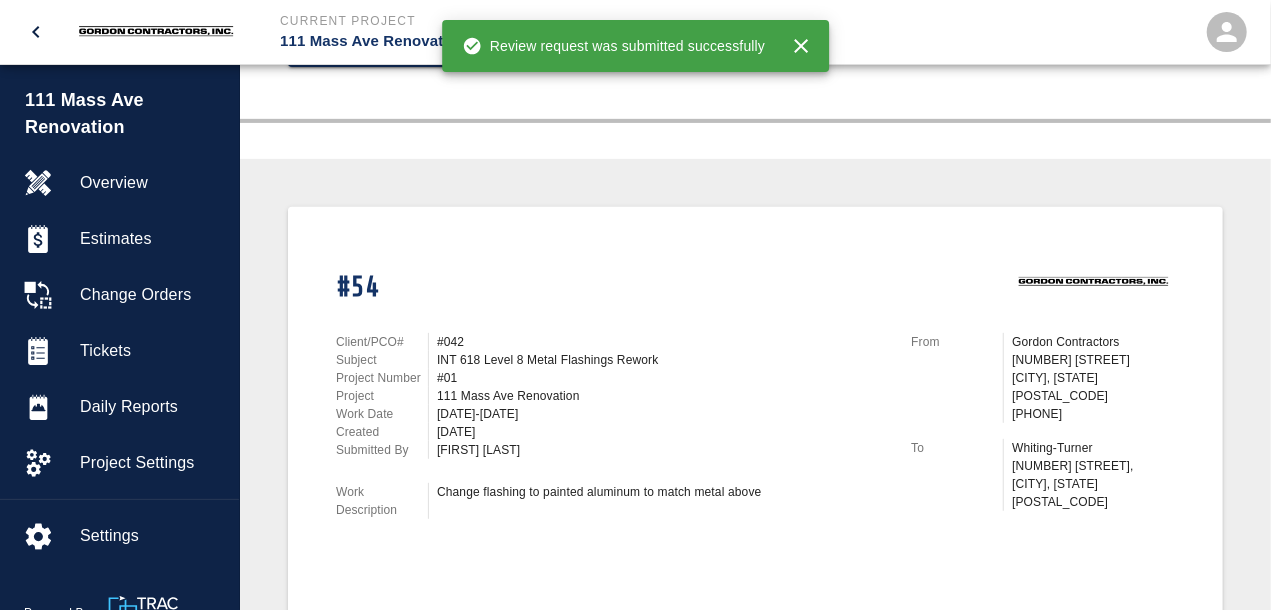 scroll, scrollTop: 59, scrollLeft: 0, axis: vertical 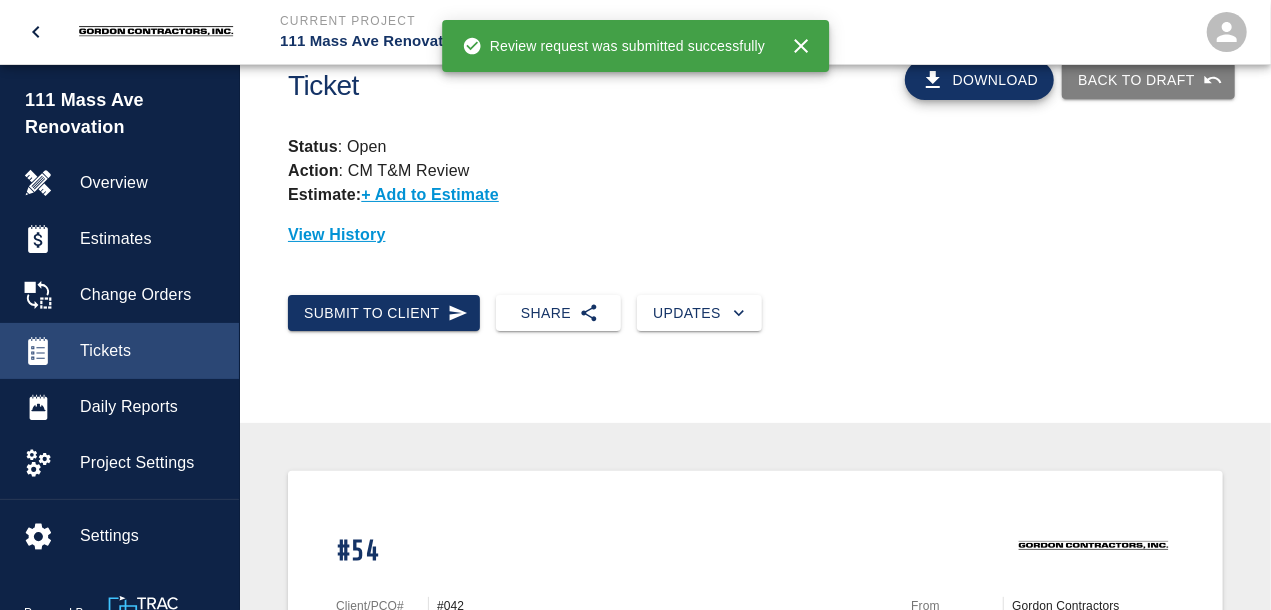 click on "Tickets" at bounding box center (151, 351) 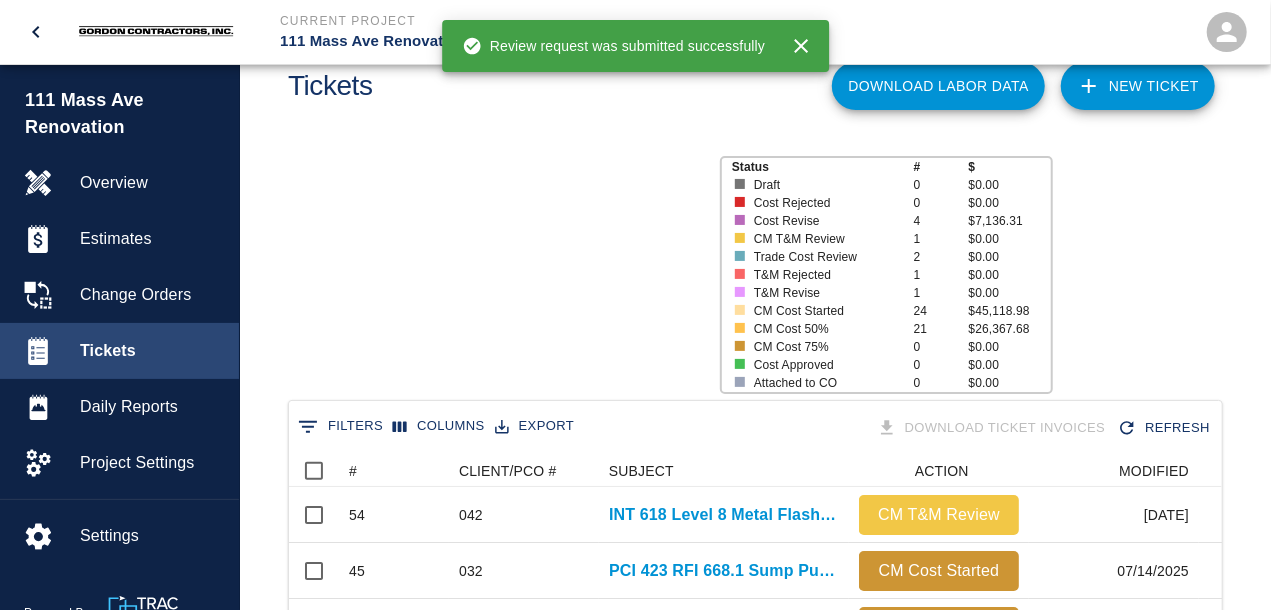 scroll, scrollTop: 4, scrollLeft: 0, axis: vertical 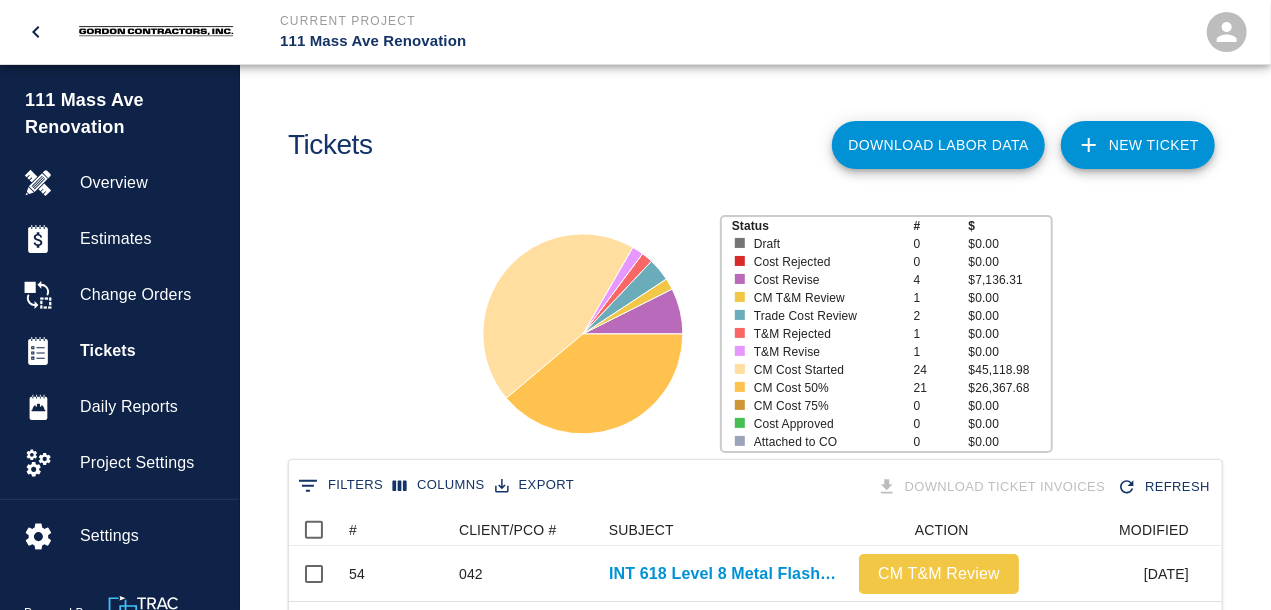 click on "NEW TICKET" at bounding box center (1138, 145) 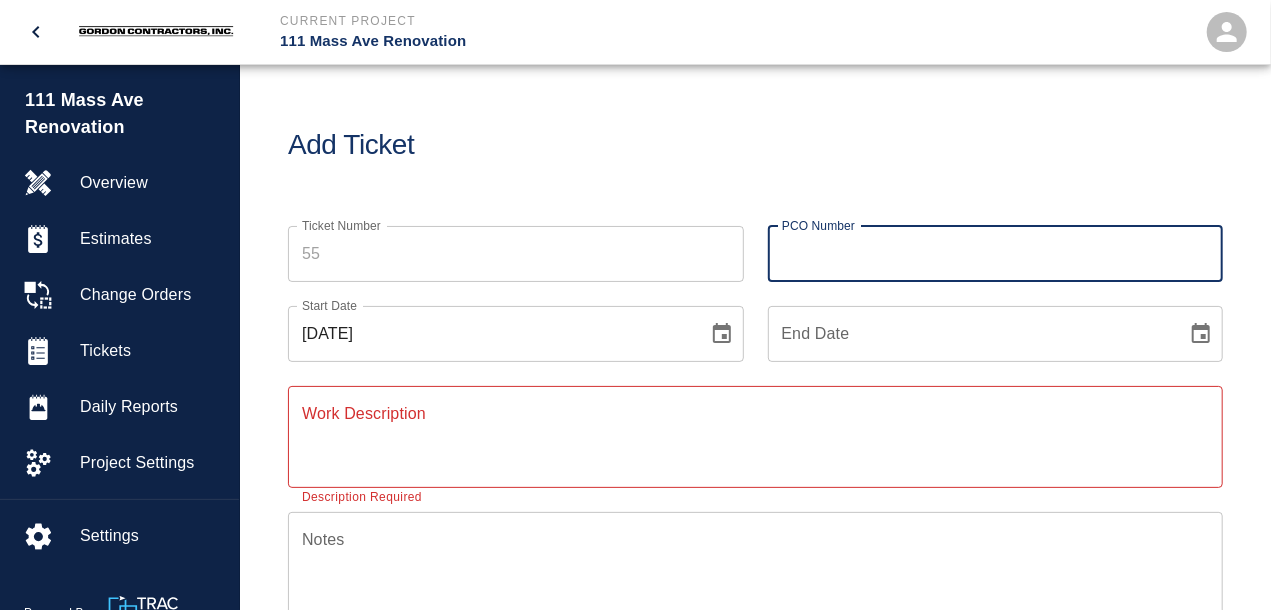 click on "PCO Number" at bounding box center [996, 254] 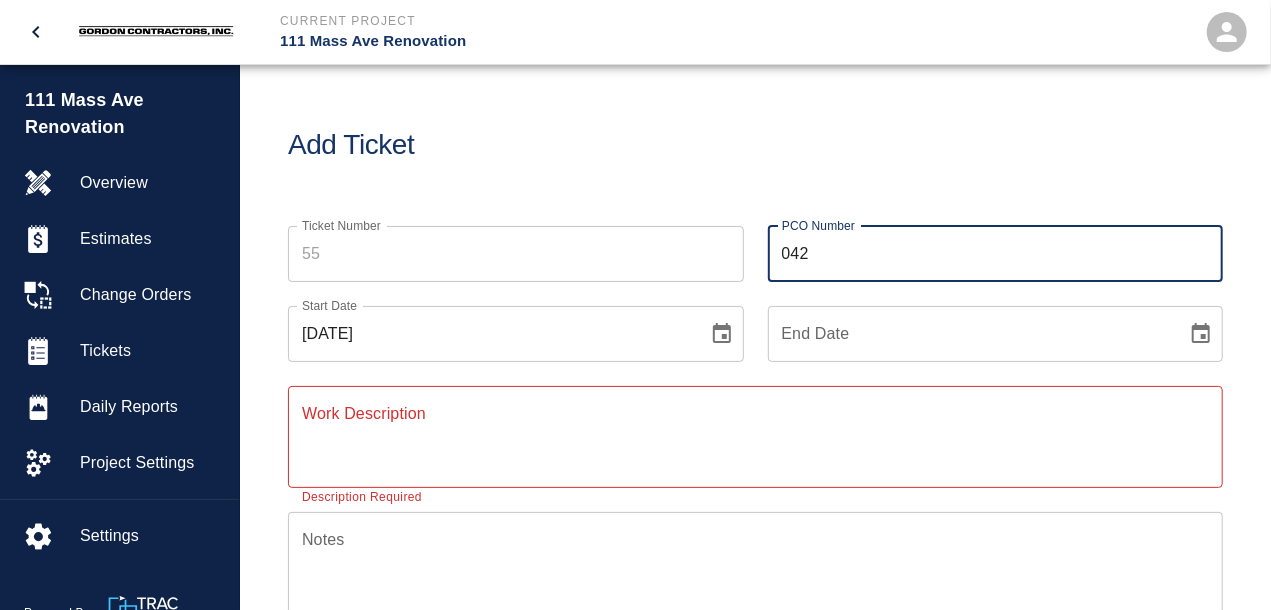 type on "042" 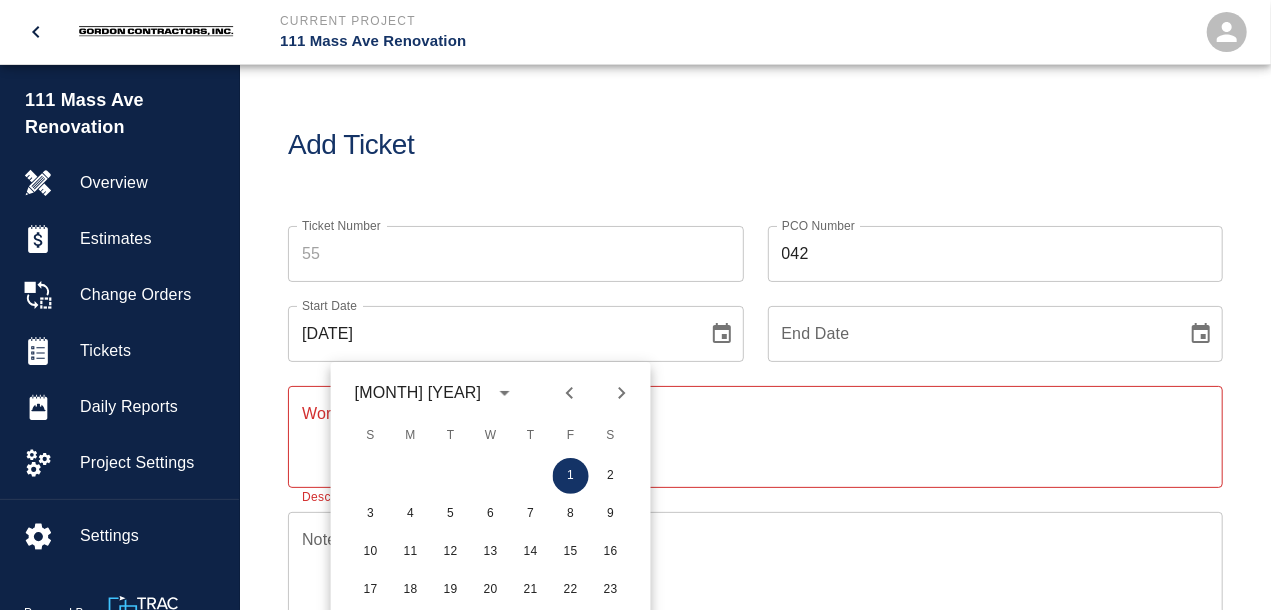 click 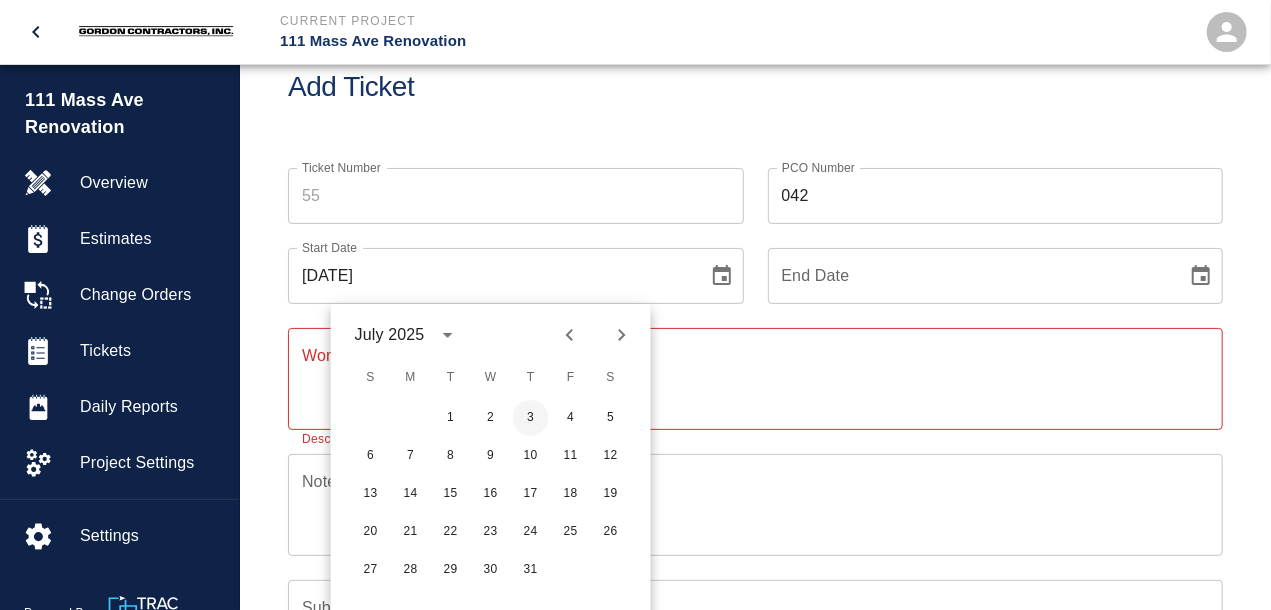 scroll, scrollTop: 104, scrollLeft: 0, axis: vertical 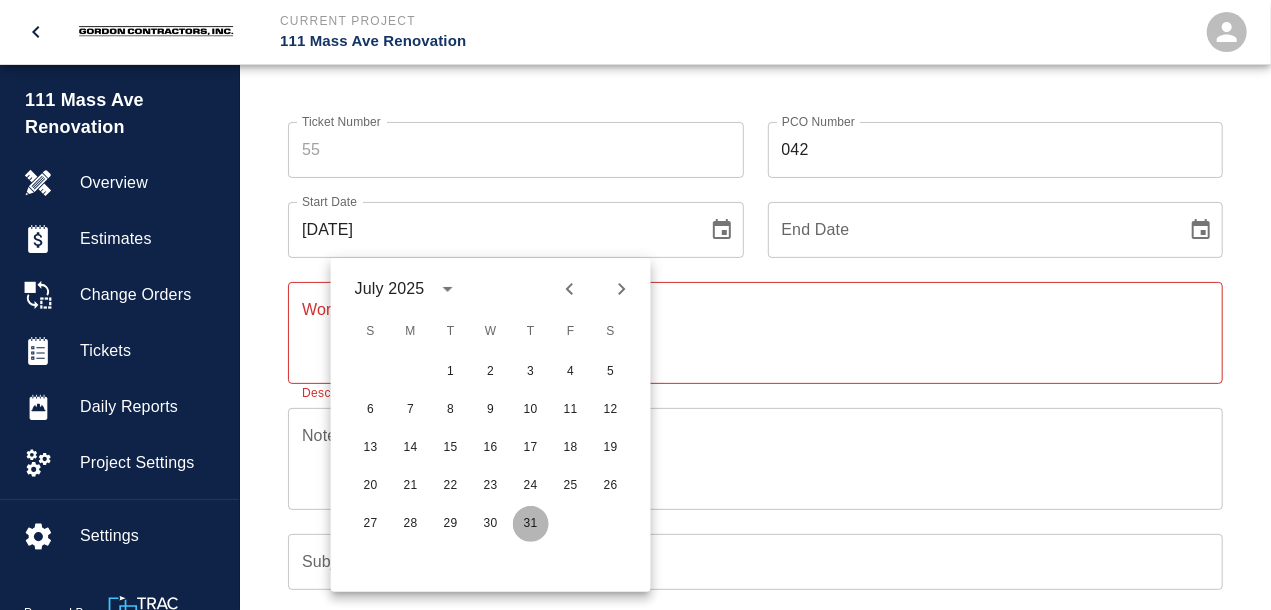 click on "31" at bounding box center (531, 524) 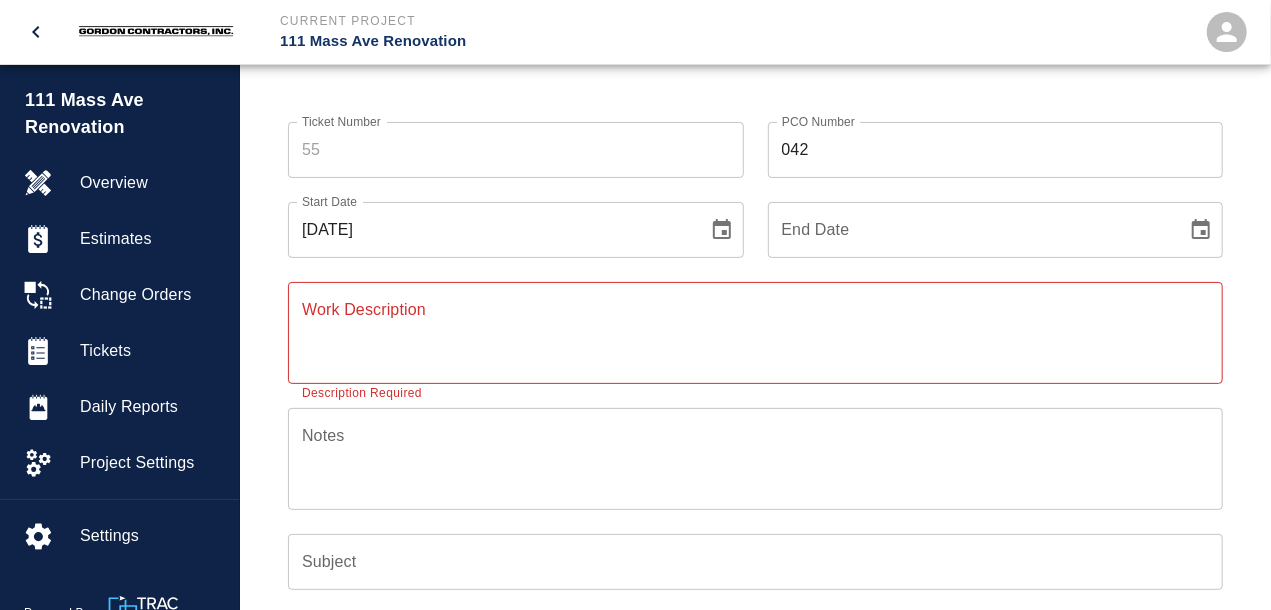 click on "End Date" at bounding box center (971, 230) 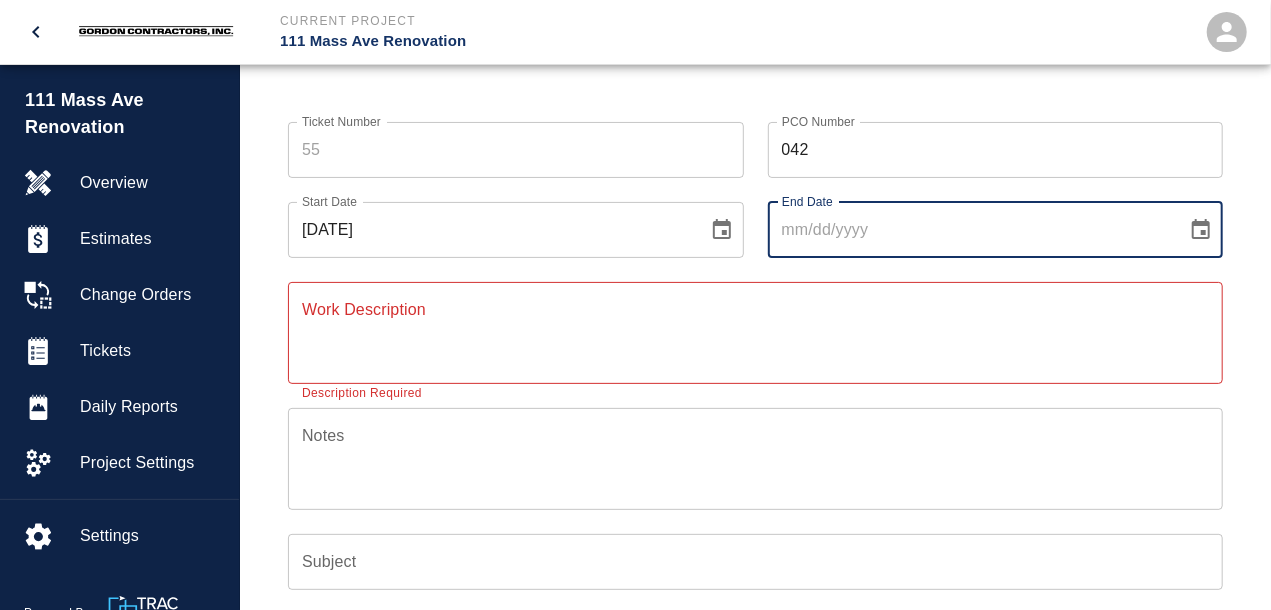 click 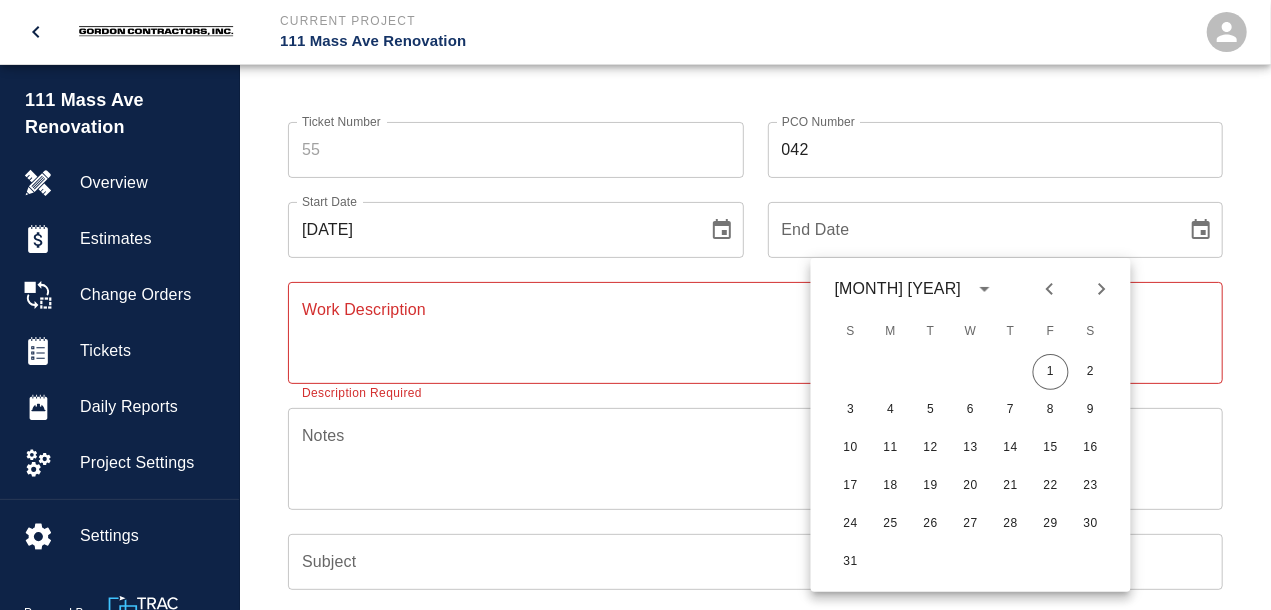 click 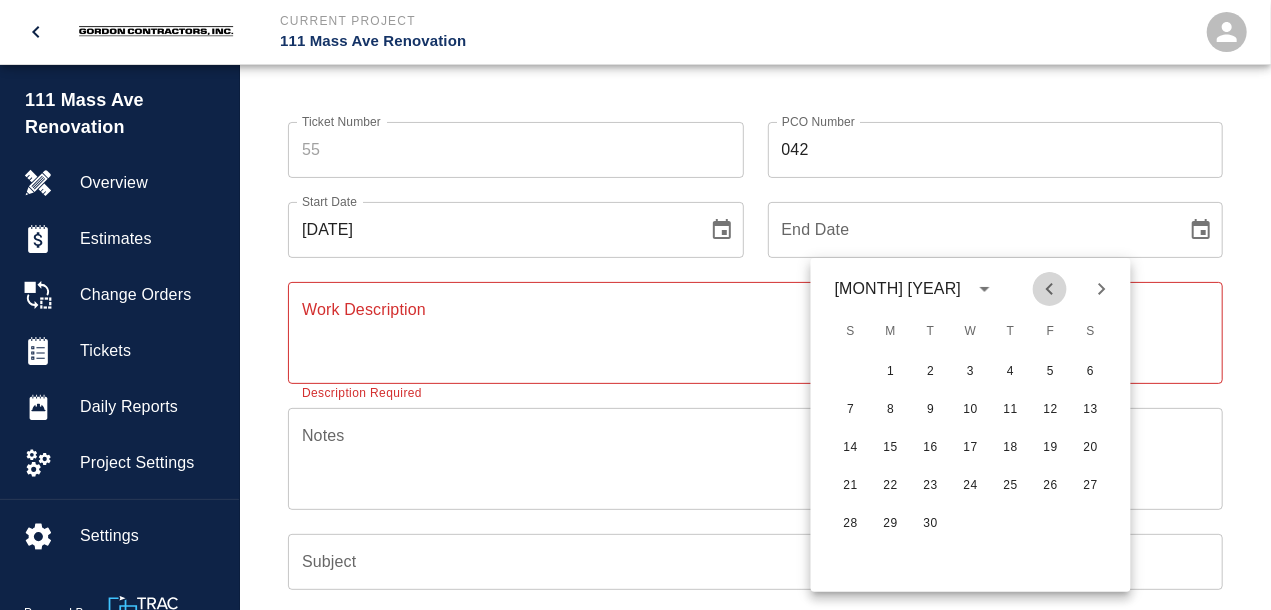click 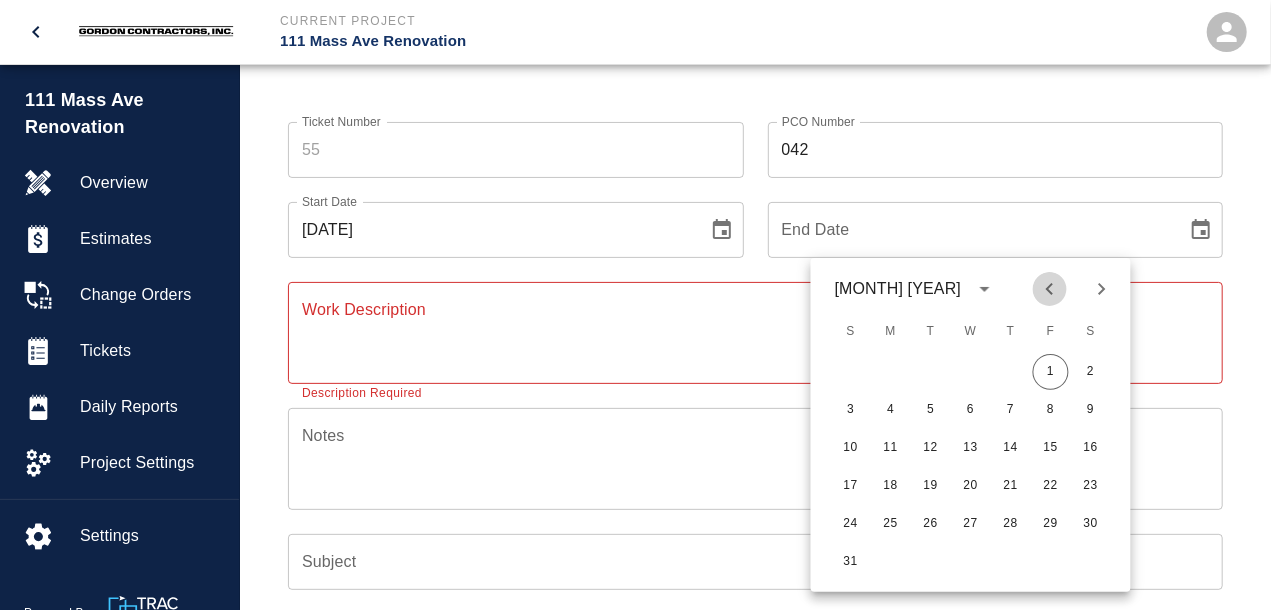 click 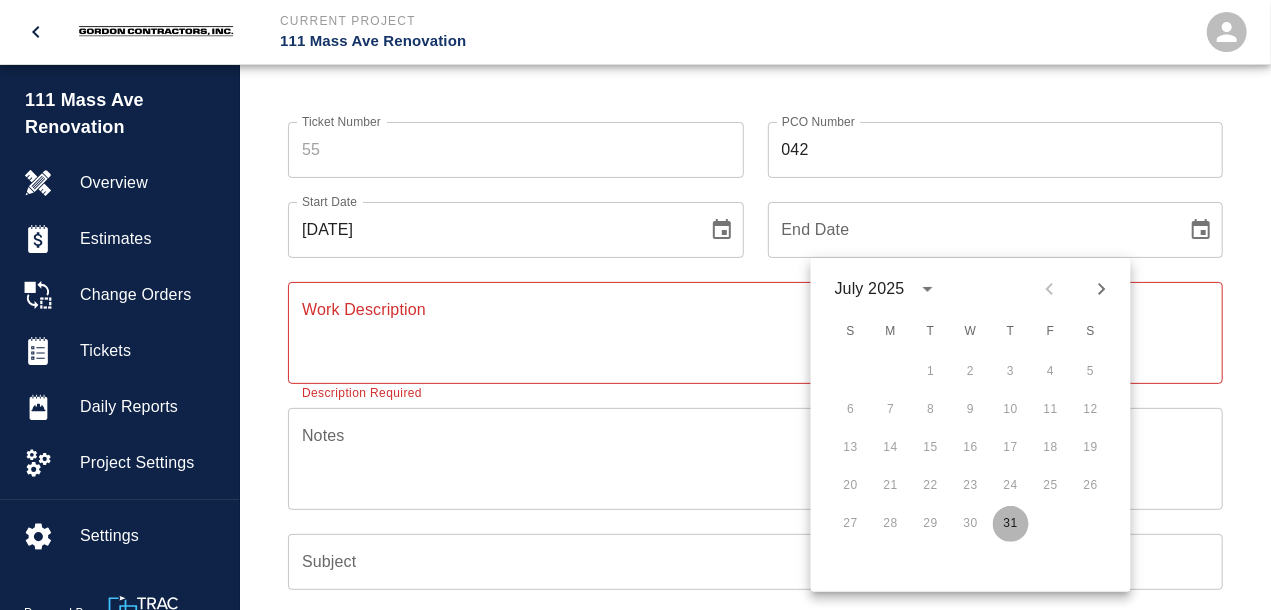 click on "31" at bounding box center [1011, 524] 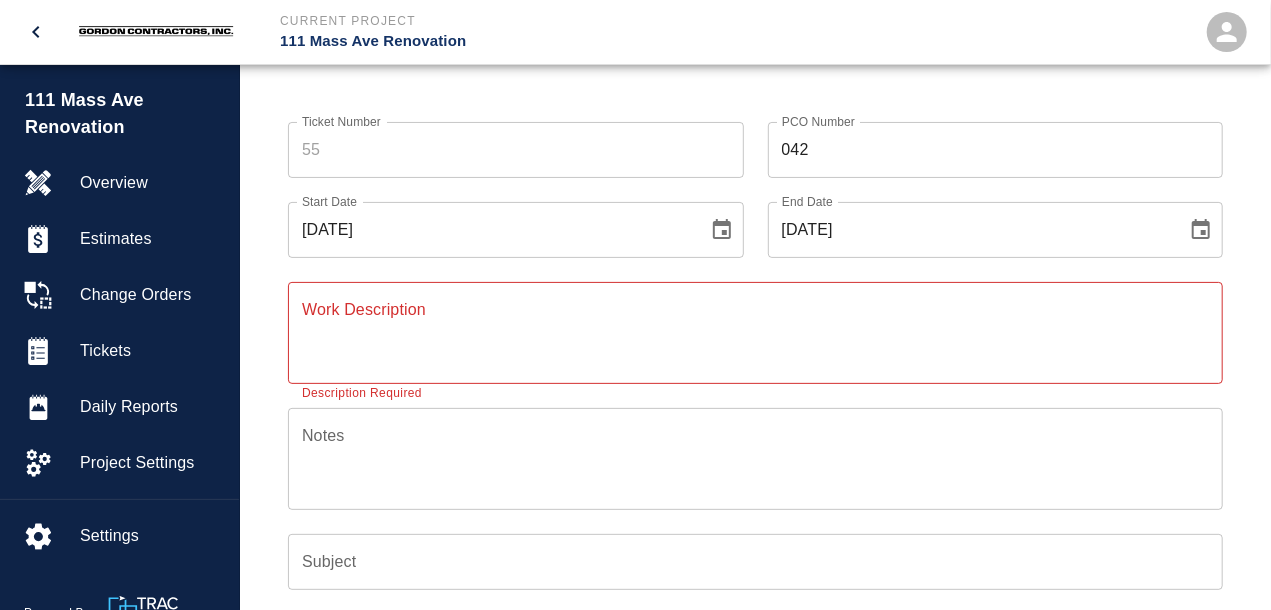 click on "Work Description" at bounding box center (755, 332) 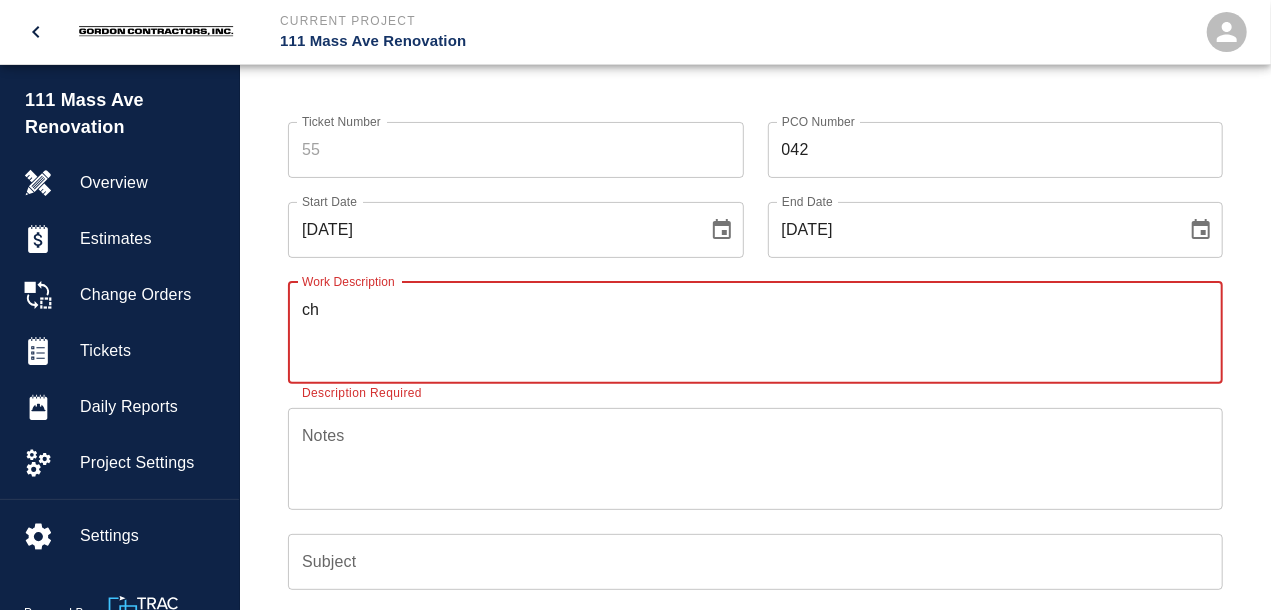 type on "c" 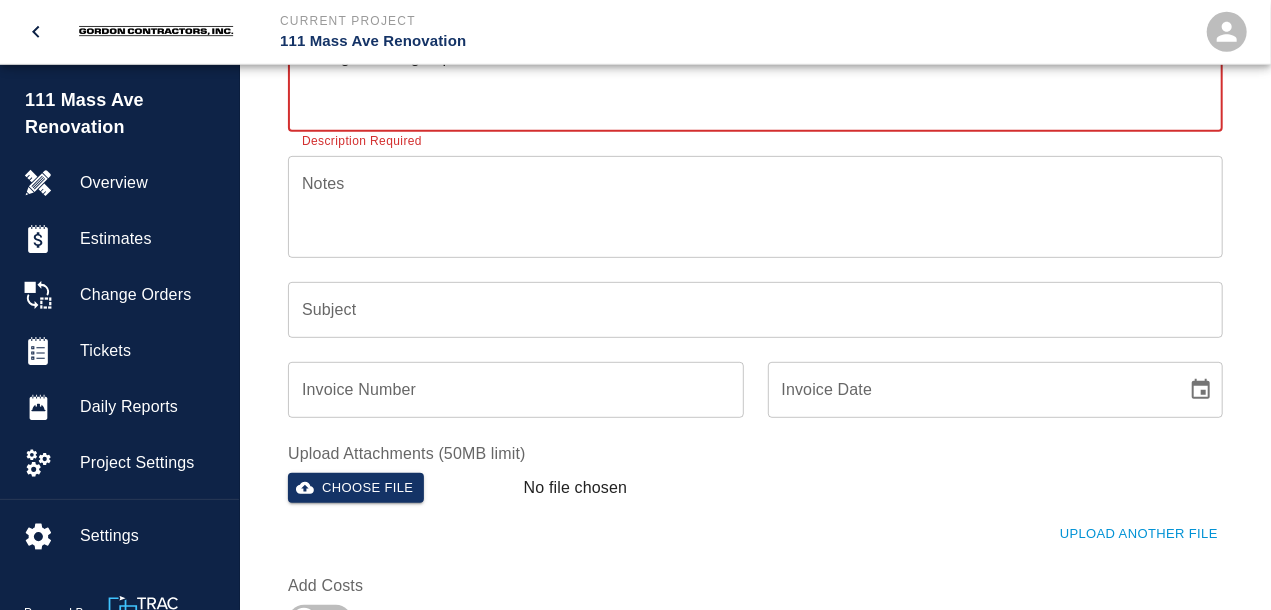 scroll, scrollTop: 416, scrollLeft: 0, axis: vertical 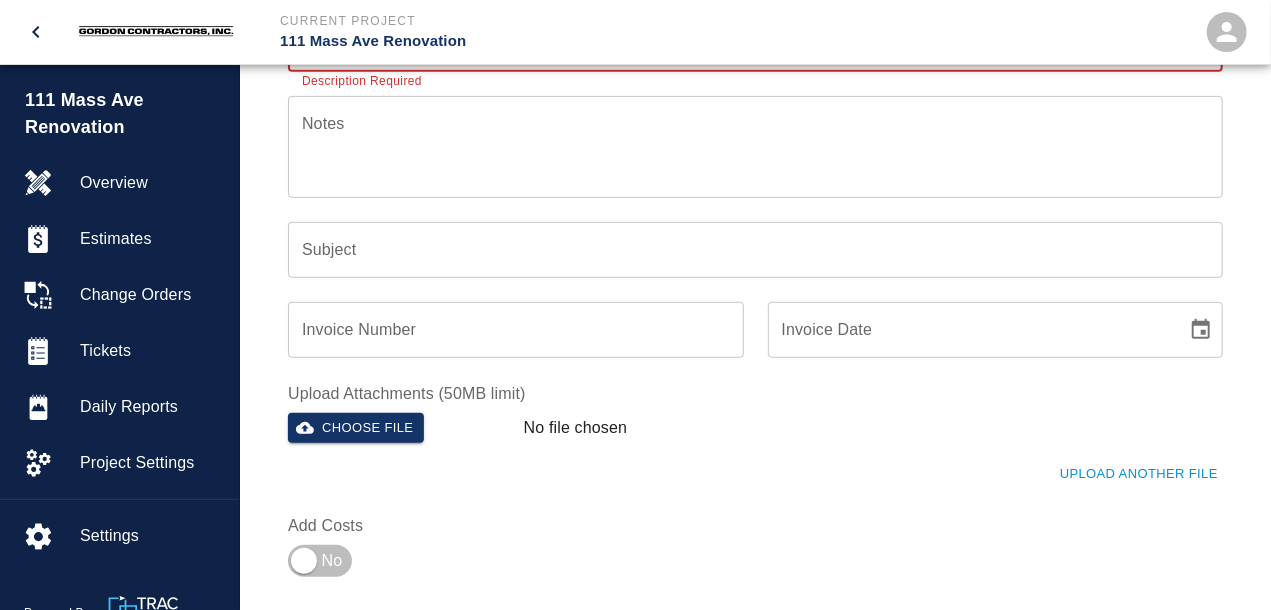 type on "Change flashing to painted aluminum to match metal above" 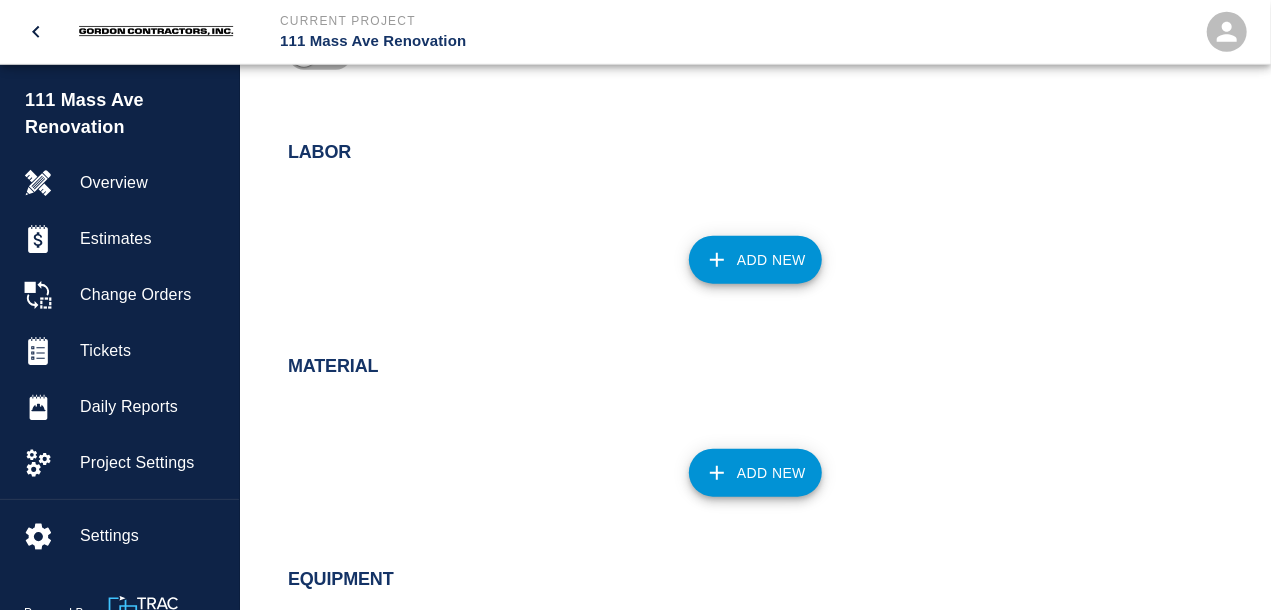 scroll, scrollTop: 936, scrollLeft: 0, axis: vertical 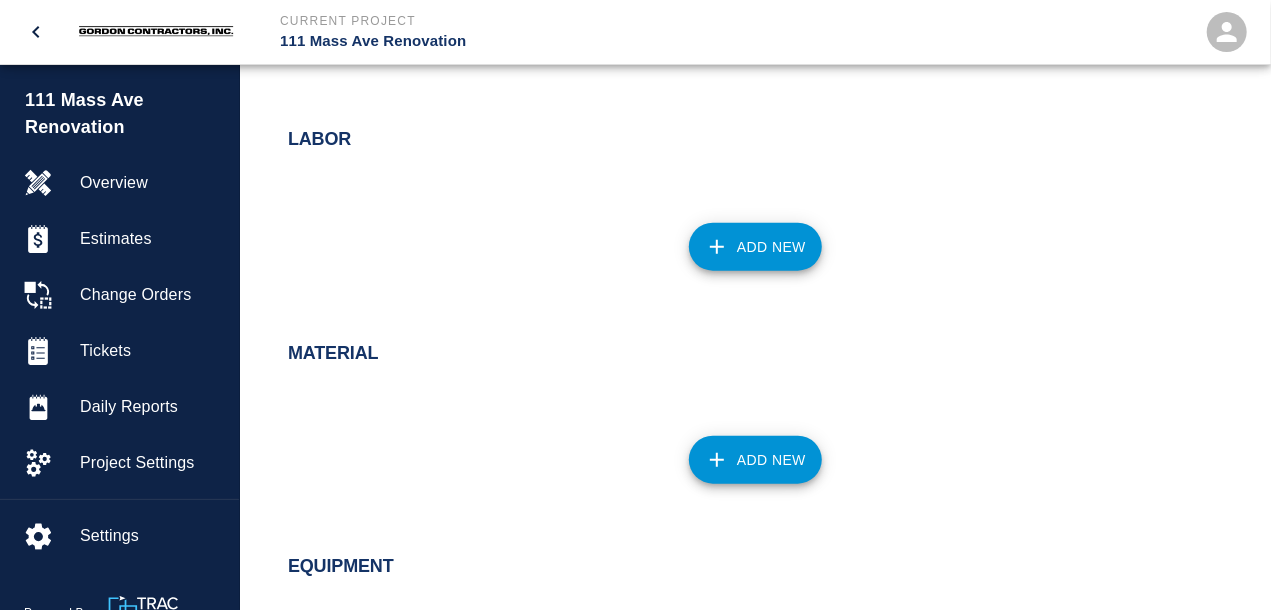 type on "INT 618 Level 8 Metal Flashings Rework" 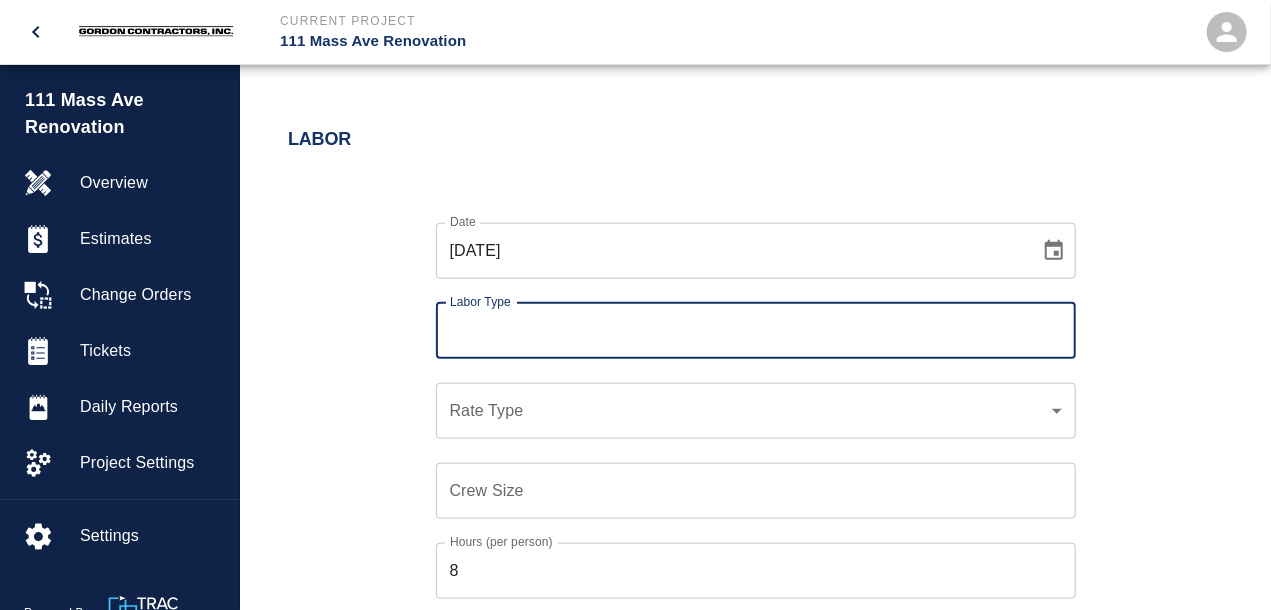 click on "Labor Type" at bounding box center (756, 331) 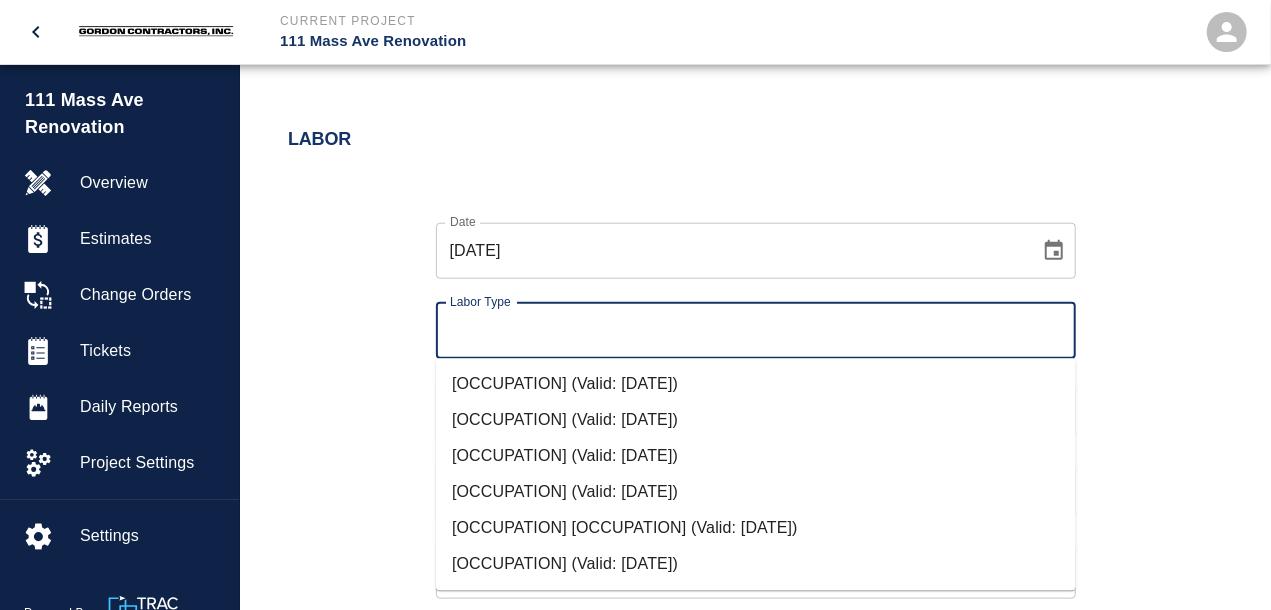 click on "[OCCUPATION] (Valid: [DATE])" at bounding box center [756, 493] 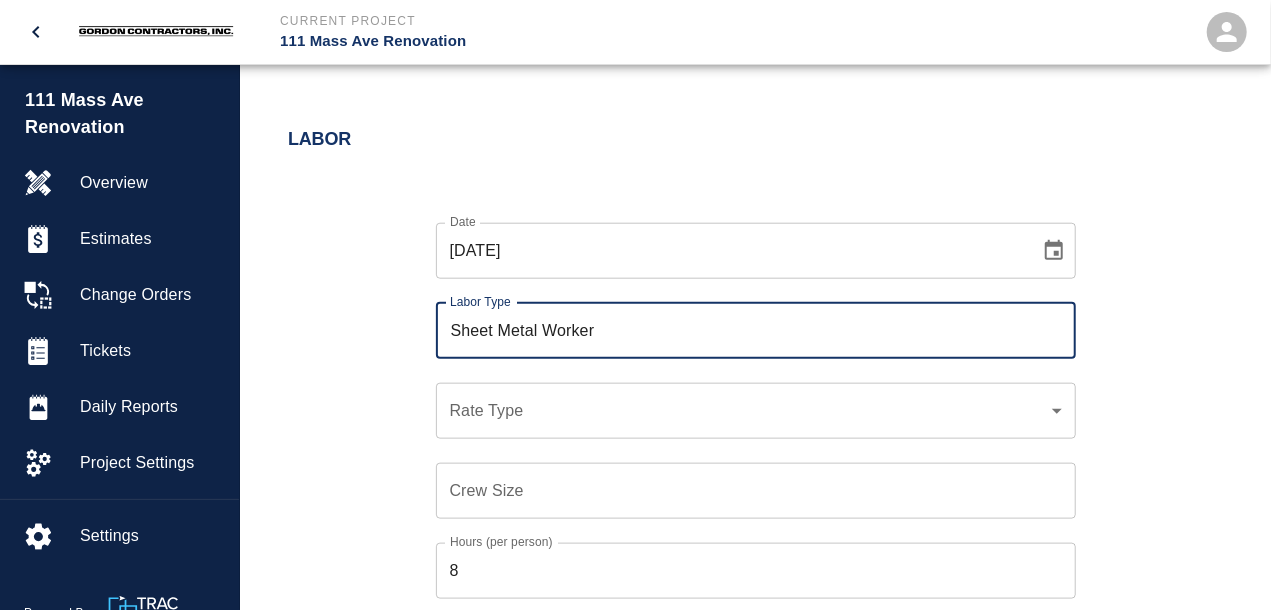 click on "Date [DATE] Date Labor Type Sheet Metal Worker Labor Type Rate Type ​ Rate Type Crew Size Crew Size Hours (per person) 8 Hours (per person) Cancel Add Labor" at bounding box center [743, 425] 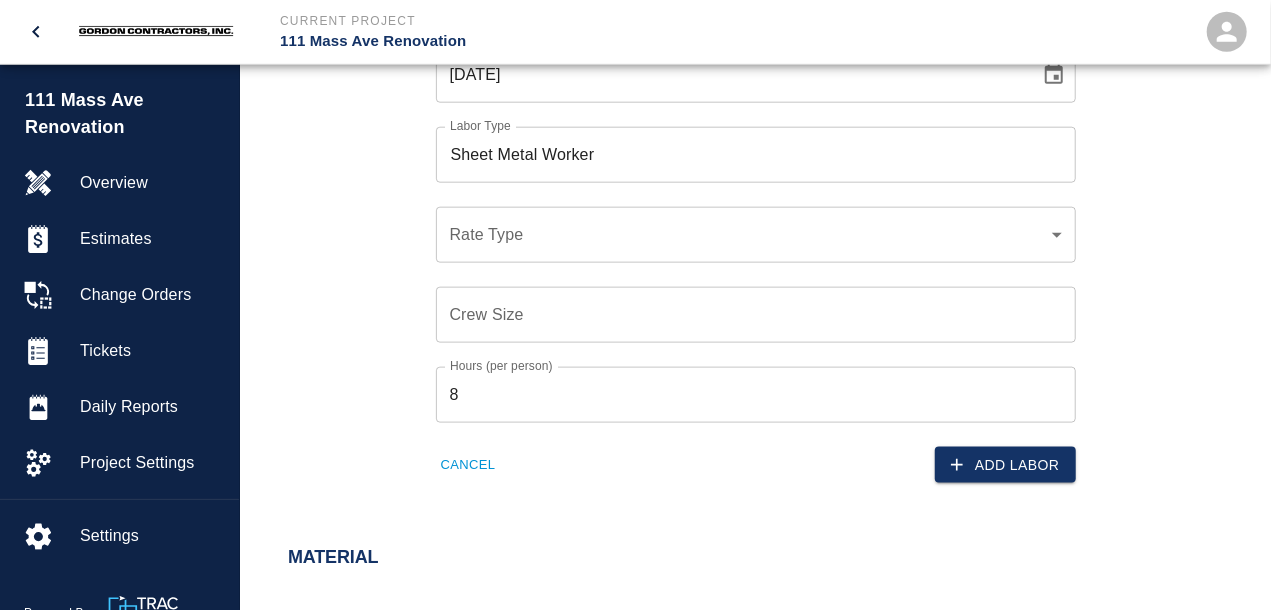 scroll, scrollTop: 1144, scrollLeft: 0, axis: vertical 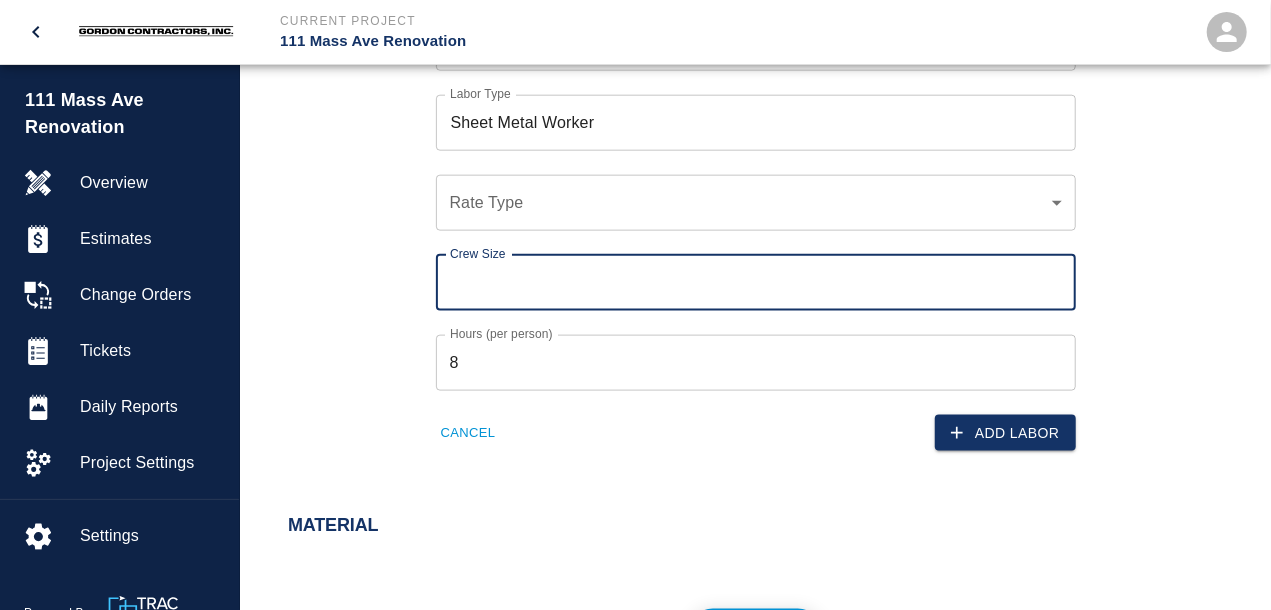 click on "Crew Size" at bounding box center [756, 283] 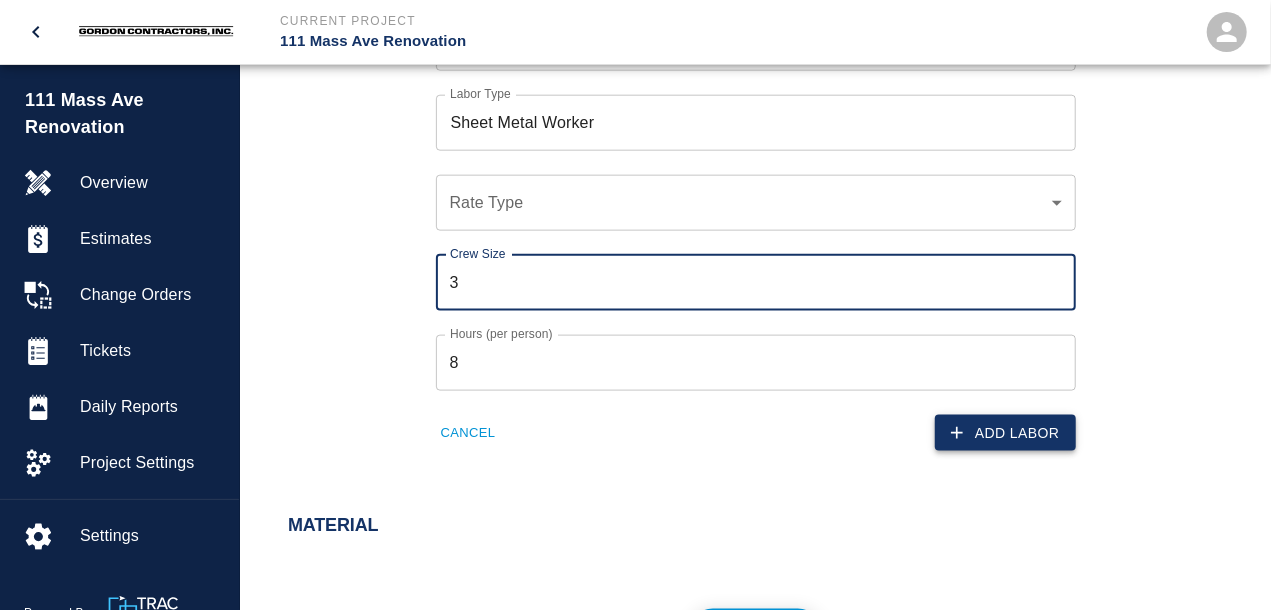 type on "3" 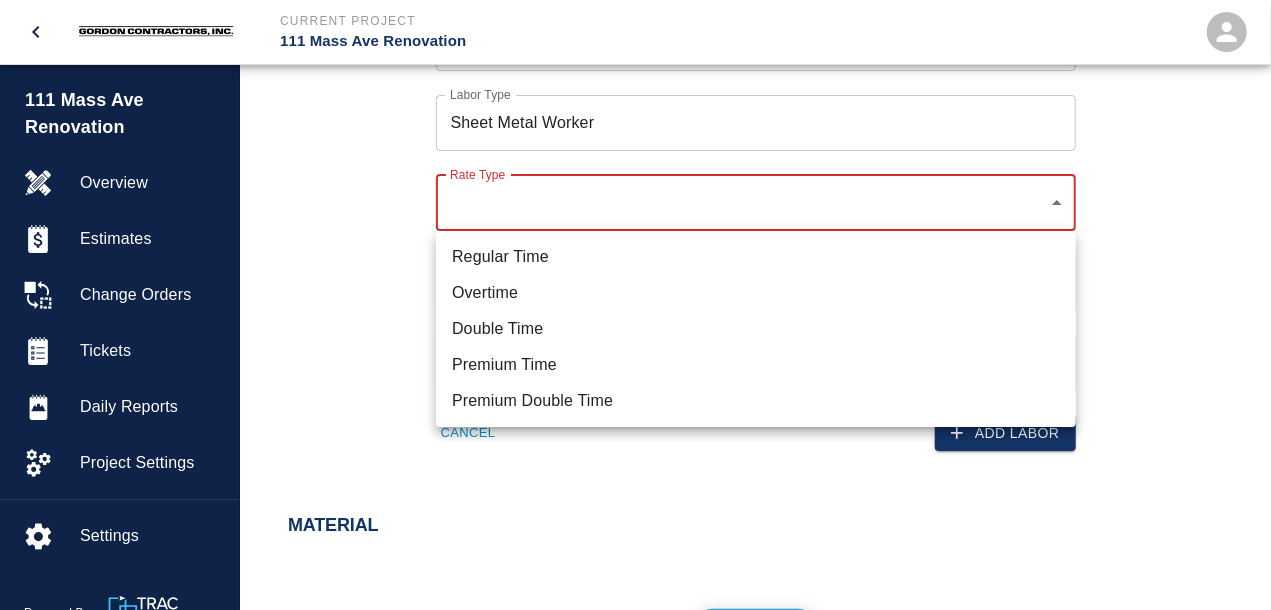 click on "Current Project 111 Mass Ave Renovation Home 111 Mass Ave Renovation Overview Estimates Change Orders Tickets Daily Reports Project Settings Settings Powered By Terms of Service  |  Privacy Policy Add Ticket Ticket Number Ticket Number PCO Number 042 PCO Number Start Date  [DATE] Start Date  End Date [DATE] End Date Work Description Change flashing to painted aluminum to match metal above x Work Description Notes x Notes Subject INT 618 Level 8 Metal Flashings Rework Subject Invoice Number Invoice Number Invoice Date Invoice Date Upload Attachments (50MB limit) Choose file No file chosen Upload Another File Add Costs Labor Date [DATE] Date Labor Type Sheet Metal Worker Labor Type Rate Type ​ Rate Type Rate Required Crew Size 3 Crew Size Hours (per person) 8 Hours (per person) Cancel Add Labor Material Add New Equipment Add New Cancel Create Ticket [FIRST] [LAST] [EMAIL] Integrations Edit Profile Logout $18k Regular Time Overtime Double Time Premium Time Premium Double Time" at bounding box center [635, -839] 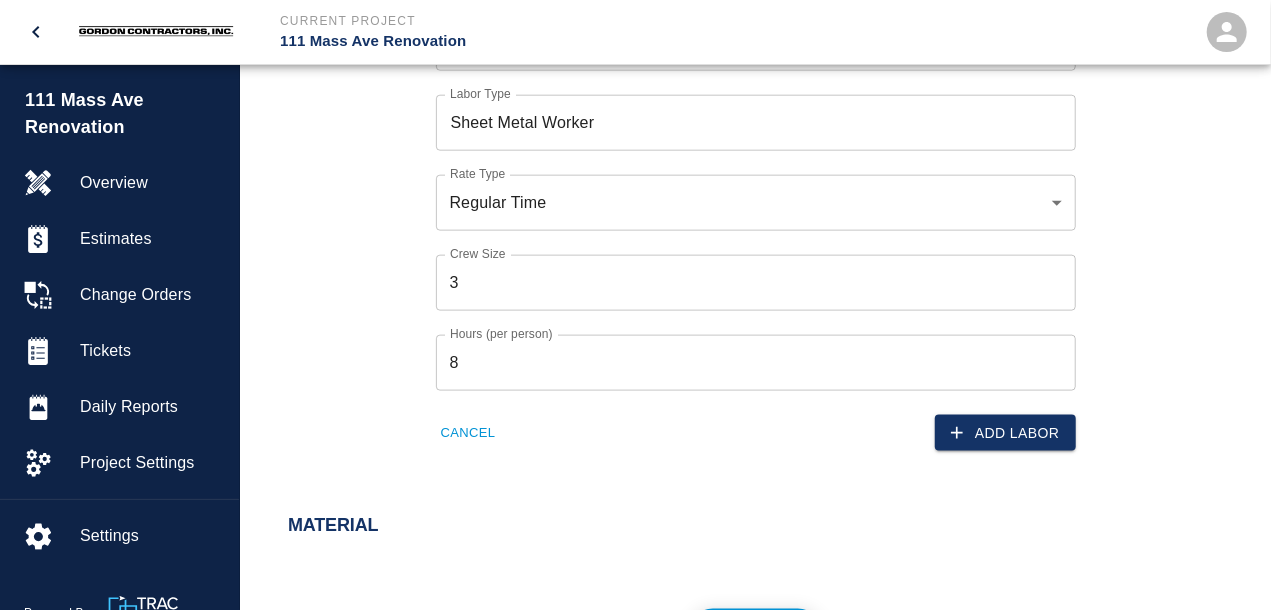 click on "Crew Size 3 Crew Size" at bounding box center (744, 271) 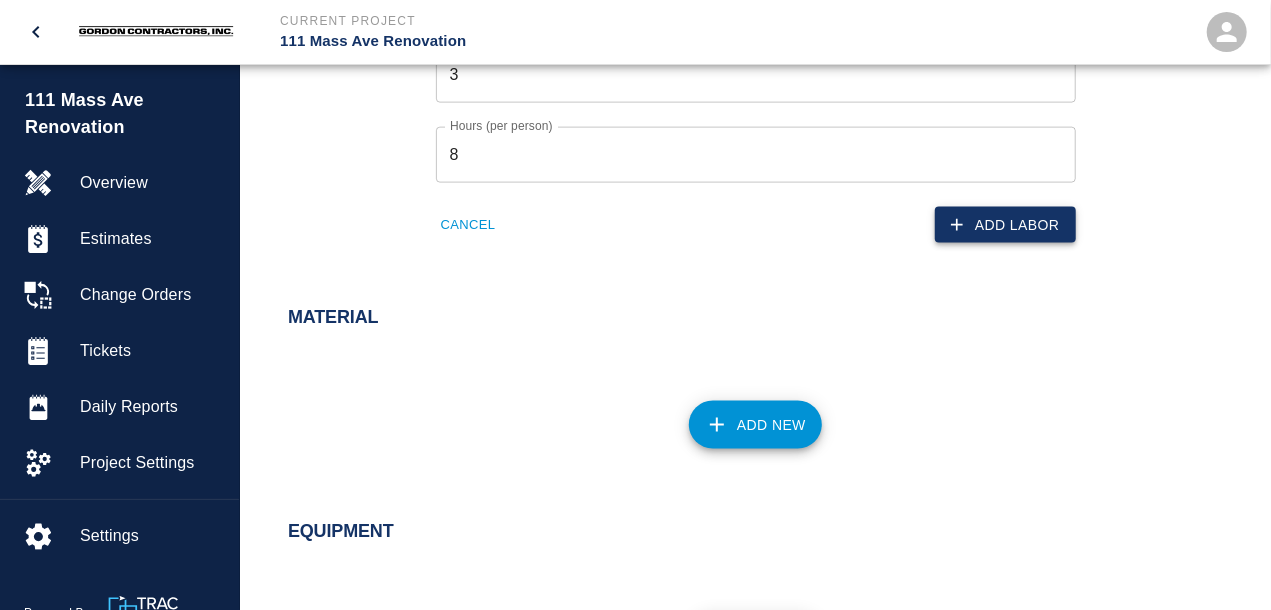click on "Add Labor" at bounding box center (1005, 225) 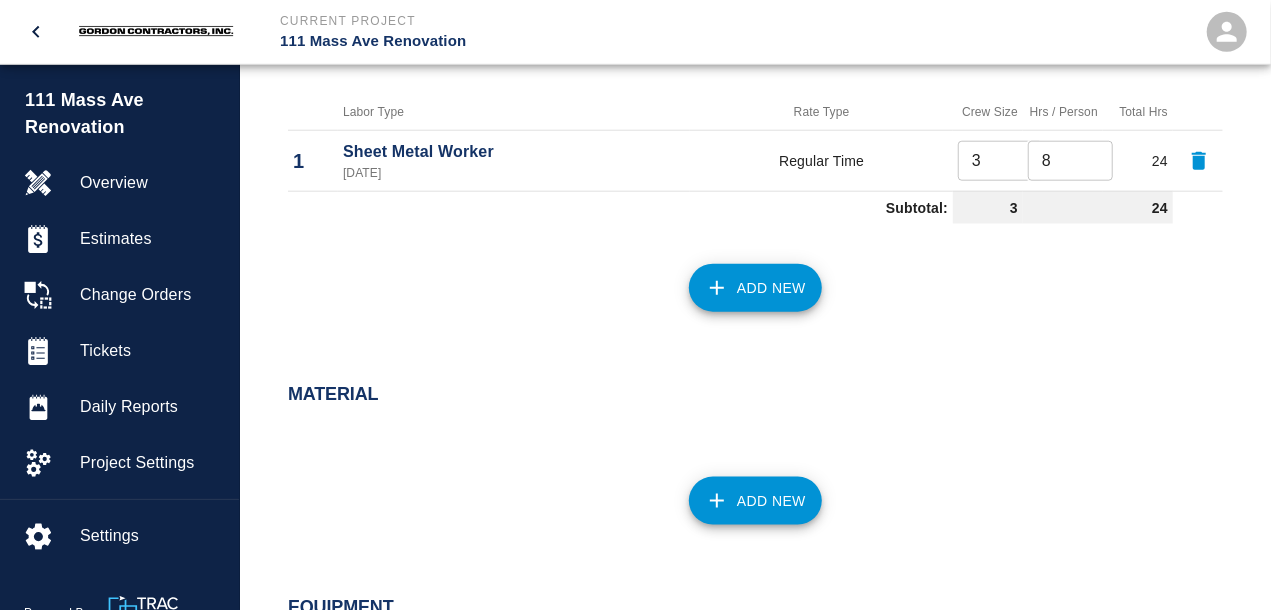 scroll, scrollTop: 1335, scrollLeft: 0, axis: vertical 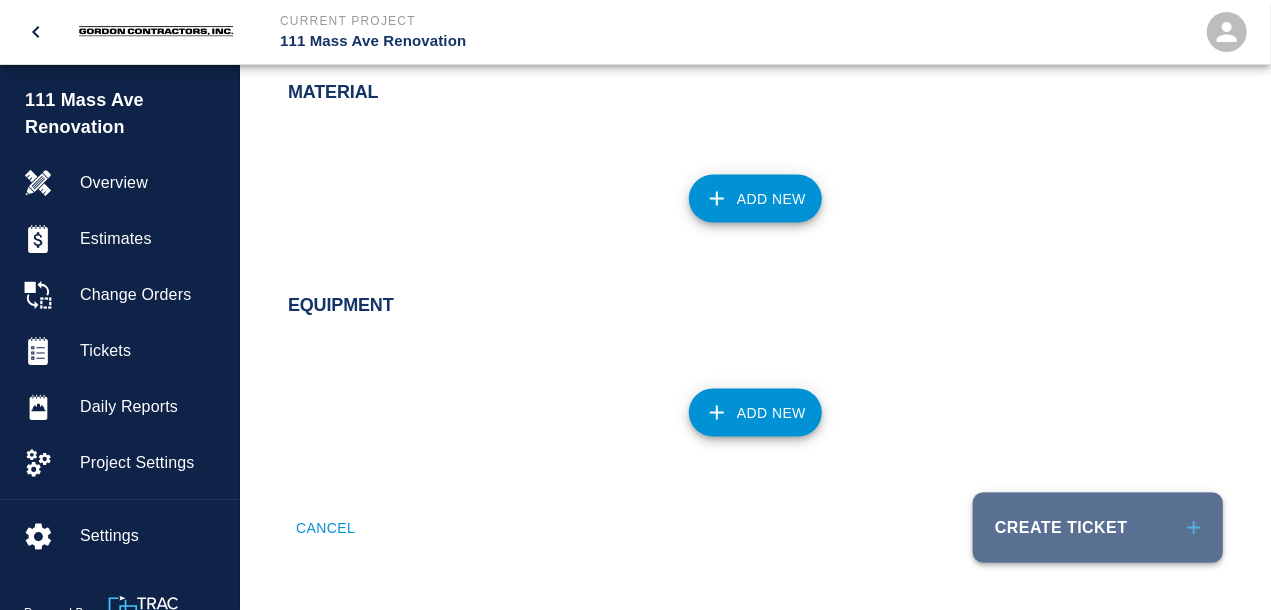 click on "Create Ticket" at bounding box center [1098, 528] 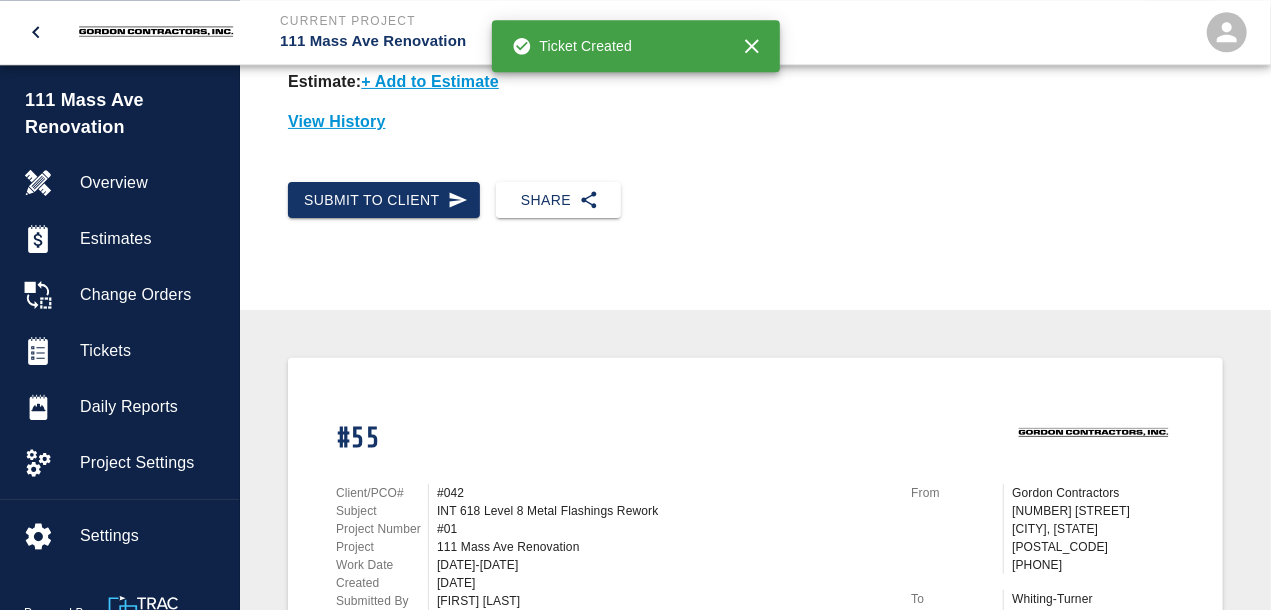 scroll, scrollTop: 104, scrollLeft: 0, axis: vertical 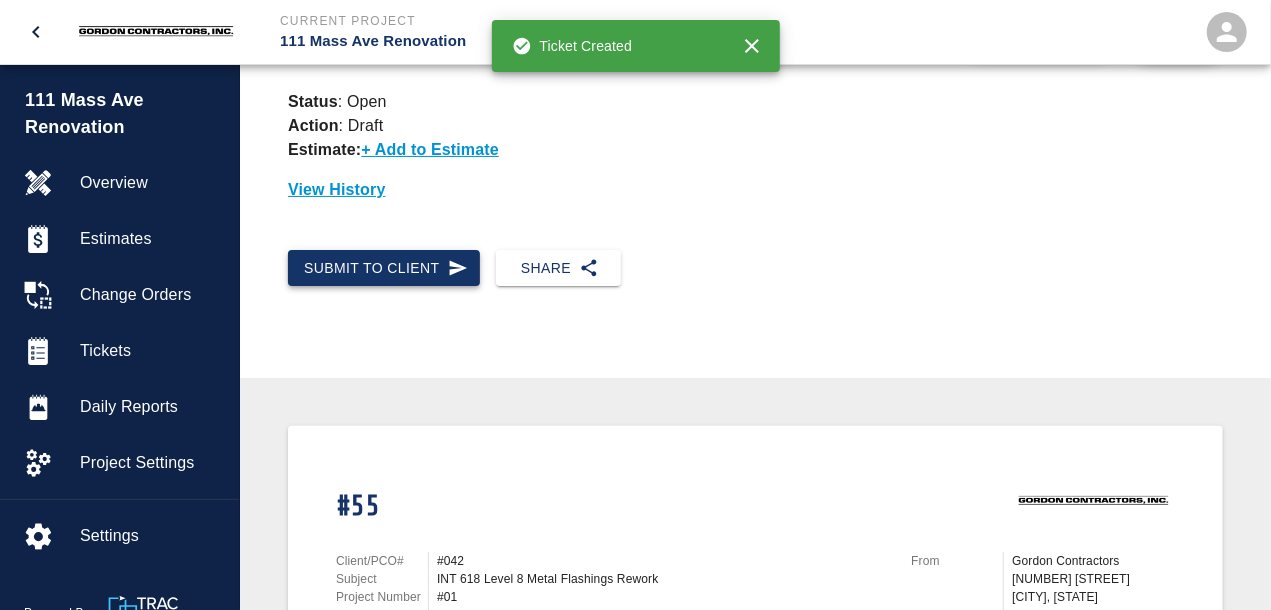 click 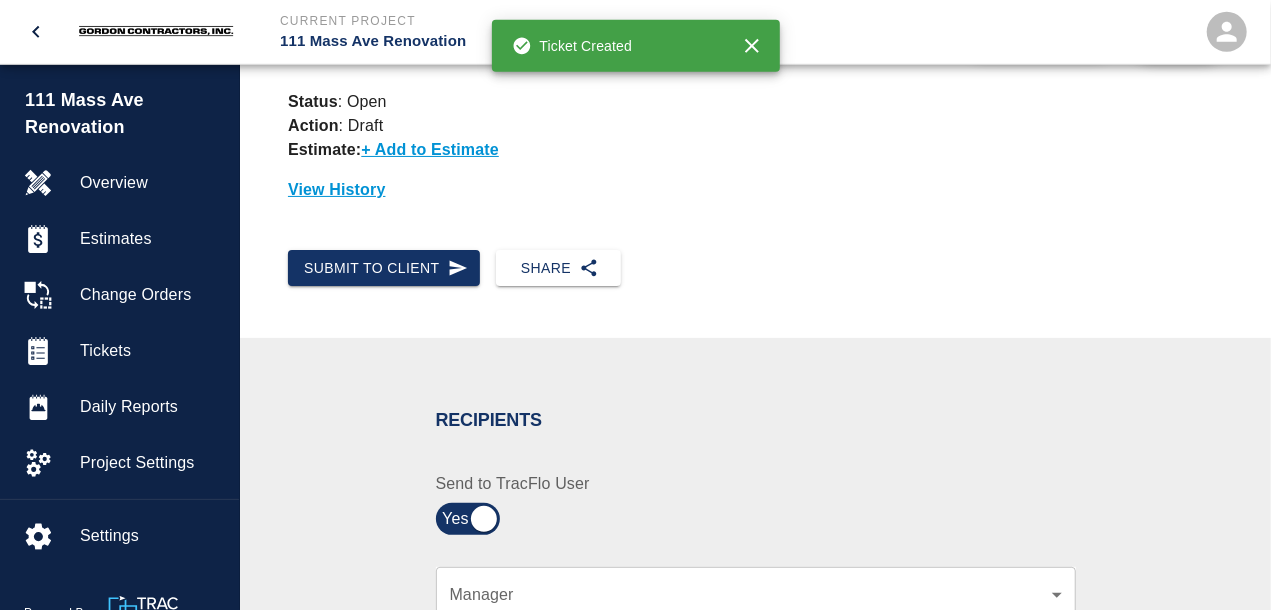 scroll, scrollTop: 520, scrollLeft: 0, axis: vertical 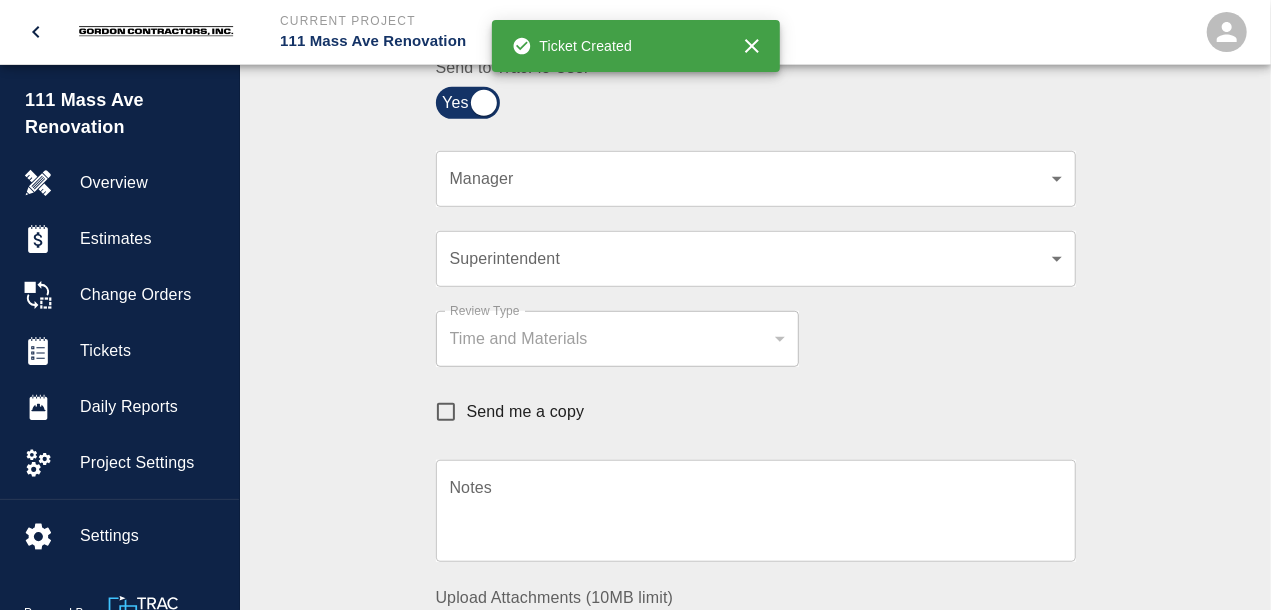 click on "​ Manager" at bounding box center (756, 179) 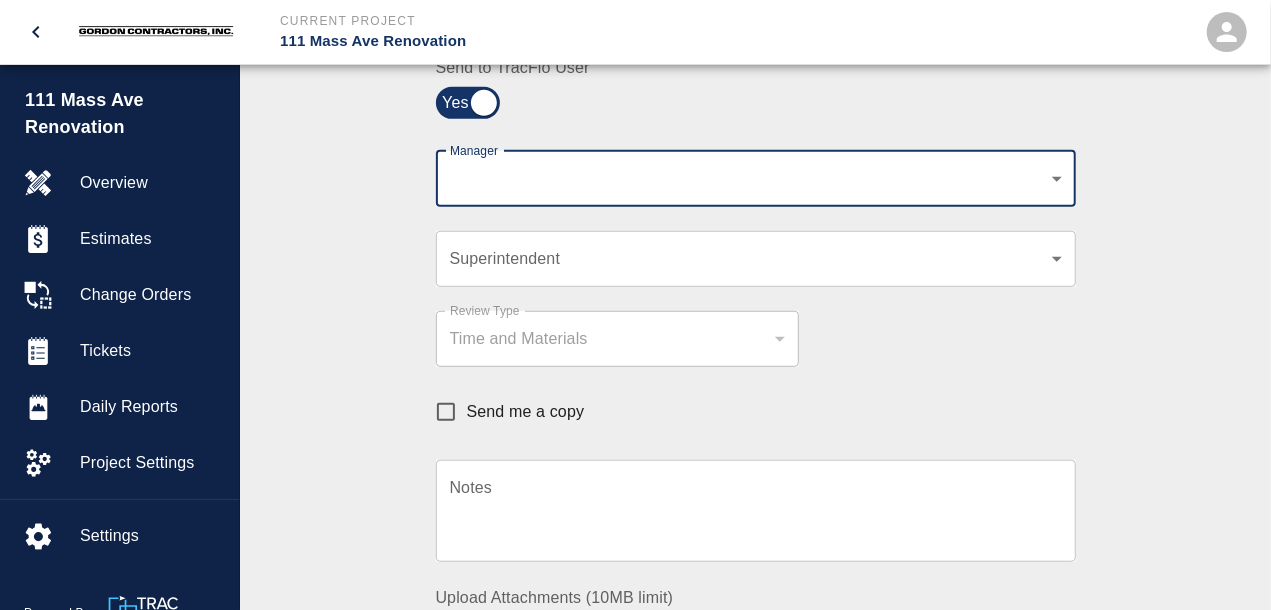 click on "Current Project 111 Mass Ave Renovation Home 111 Mass Ave Renovation Overview Estimates Change Orders Tickets Daily Reports Project Settings Settings Powered By Terms of Service  |  Privacy Policy Ticket Download Edit Status :   Open Action :   Draft Estimate:  + Add to Estimate View History Submit to Client Share Recipients Internal Team ​ Internal Team Notes x Notes Cancel Send Recipients Send to TracFlo User Manager ​ Manager Superintendent ​ Superintendent Review Type Time and Materials tm Review Type Send me a copy Notes x Notes Upload Attachments (10MB limit) Choose file No file chosen Upload Another File Cancel Send Request Time and Material Revision Notes   * x Notes   * Upload Attachments (10MB limit) Choose file No file chosen Upload Another File Cancel Send Time and Materials Reject Notes   * x Notes   * Upload Attachments (10MB limit) Choose file No file chosen Upload Another File Cancel Send Approve Ticket Time and Materials Signature Clear Notes x Notes Choose file No file chosen" at bounding box center (635, -215) 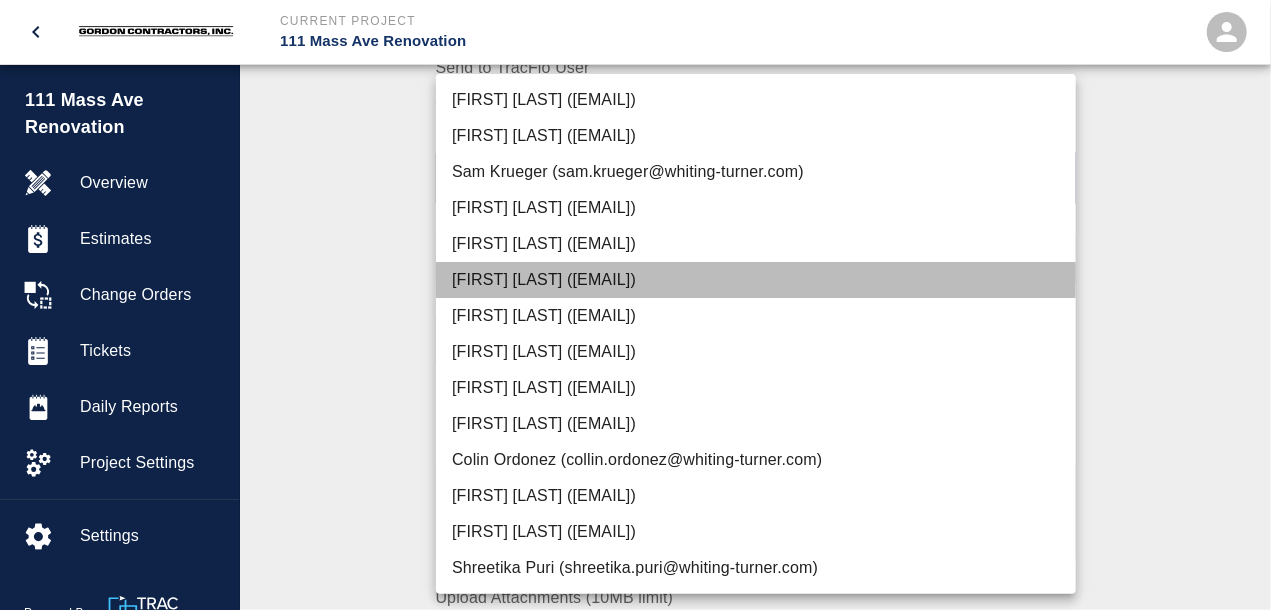 click on "[FIRST] [LAST] ([EMAIL])" at bounding box center (756, 280) 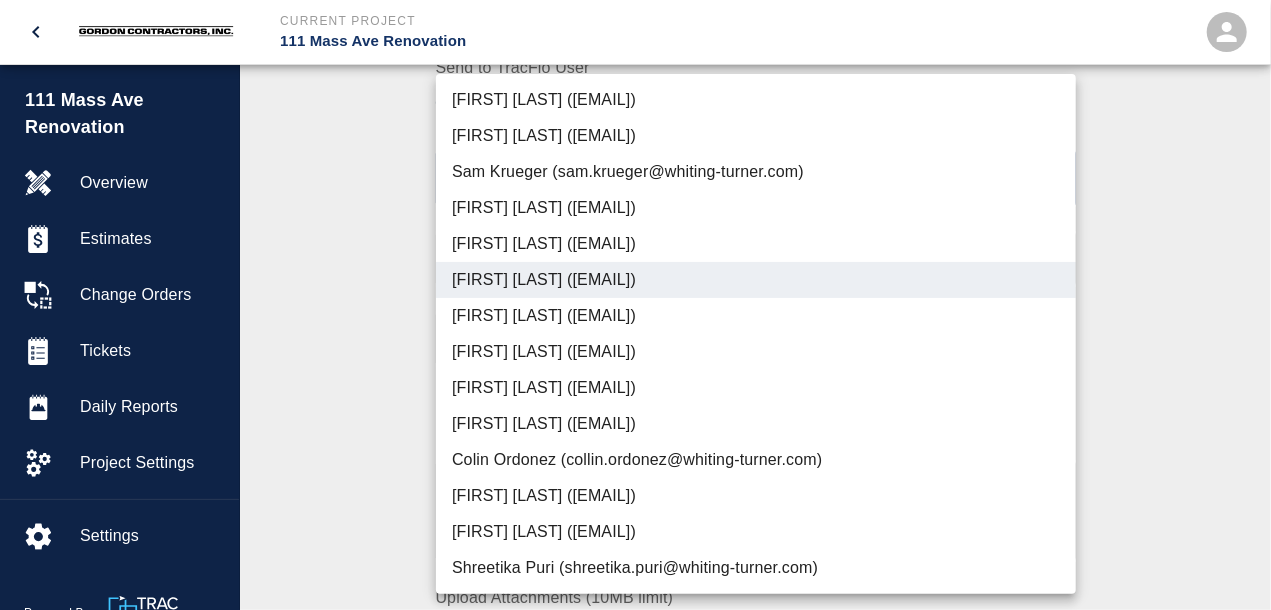 click at bounding box center (635, 305) 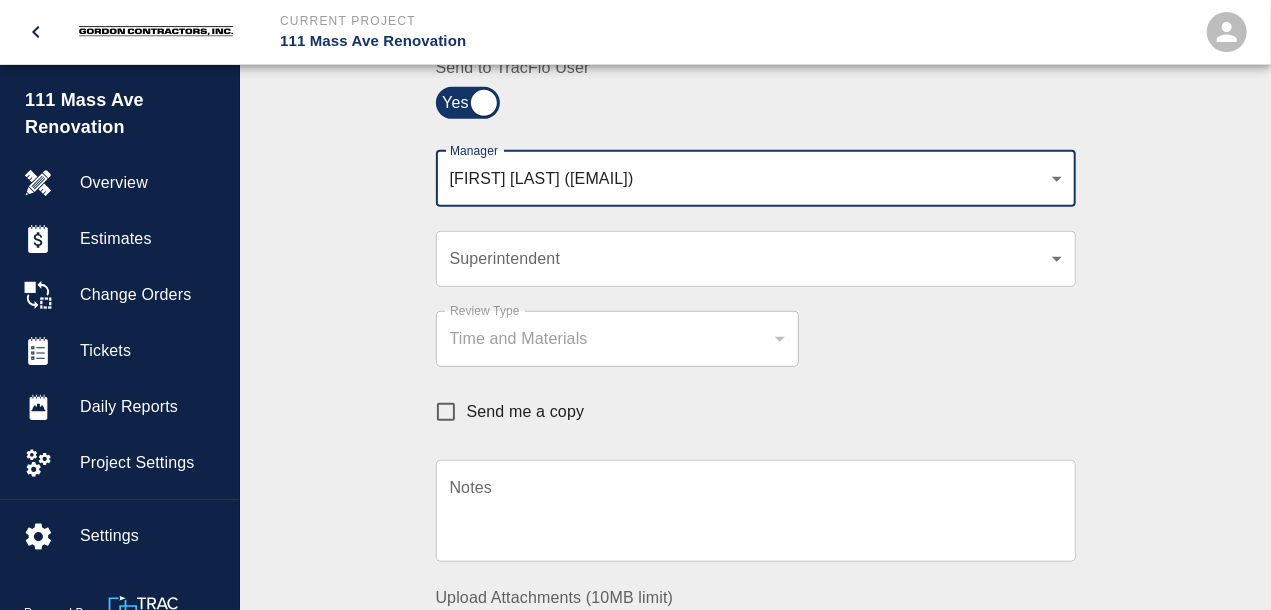 click on "Current Project 111 Mass Ave Renovation Home 111 Mass Ave Renovation Overview Estimates Change Orders Tickets Daily Reports Project Settings Settings Powered By Terms of Service  |  Privacy Policy Ticket Download Edit Status :   Open Action :   Draft Estimate:  + Add to Estimate View History Submit to Client Share Recipients Internal Team ​ Internal Team Notes x Notes Cancel Send Recipients Send to TracFlo User Manager [FIRST] [LAST] ([EMAIL]) [UUID] Manager Superintendent ​ Superintendent Review Type Time and Materials tm Review Type Send me a copy Notes x Notes Upload Attachments (10MB limit) Choose file No file chosen Upload Another File Cancel Send Request Time and Material Revision Notes   * x Notes   * Upload Attachments (10MB limit) Choose file No file chosen Upload Another File Cancel Send Time and Materials Reject Notes   * x Notes   * Upload Attachments (10MB limit) Choose file No file chosen Upload Another File Cancel Send Signature x *" at bounding box center (635, -215) 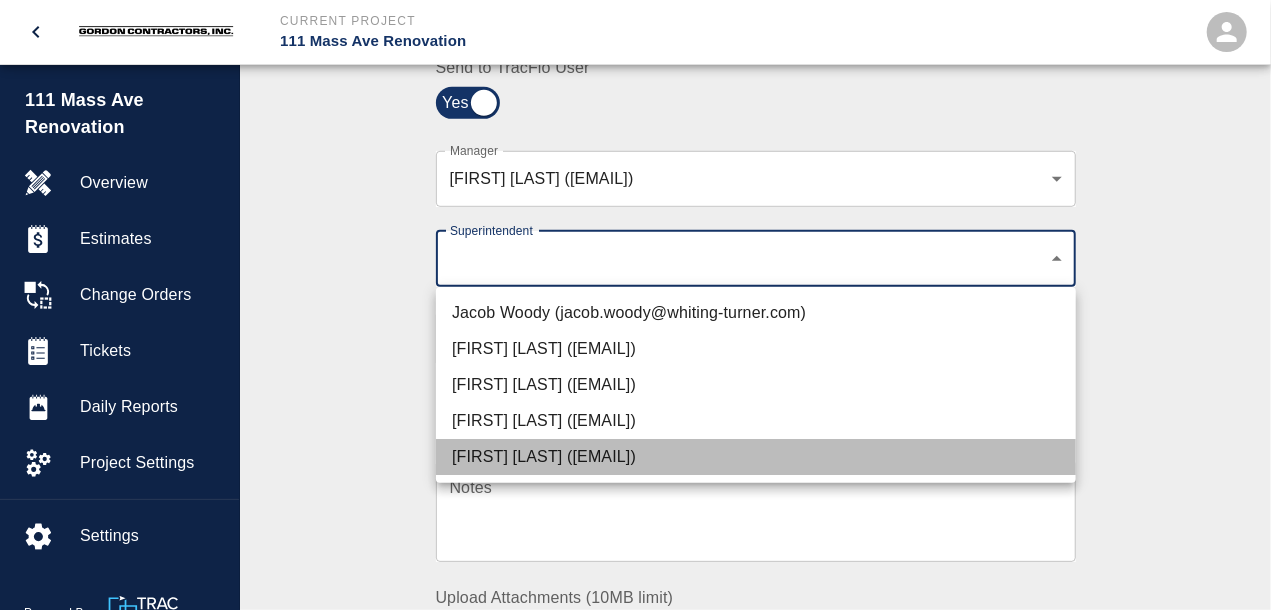 click on "[FIRST] [LAST] ([EMAIL])" at bounding box center (756, 457) 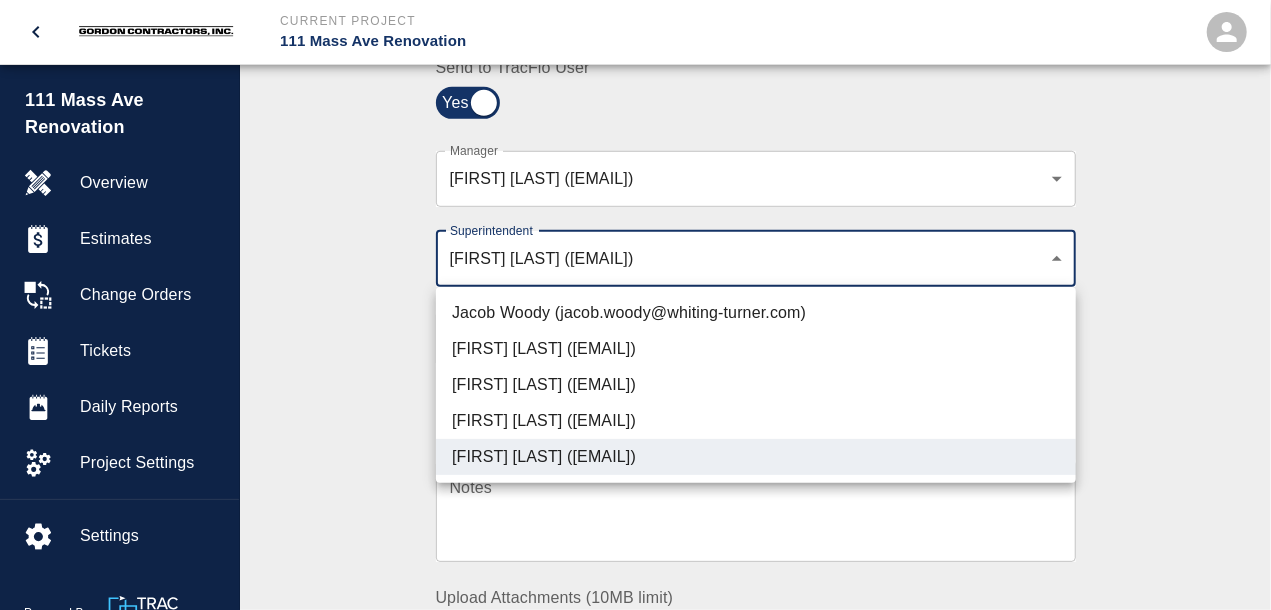 click at bounding box center [635, 305] 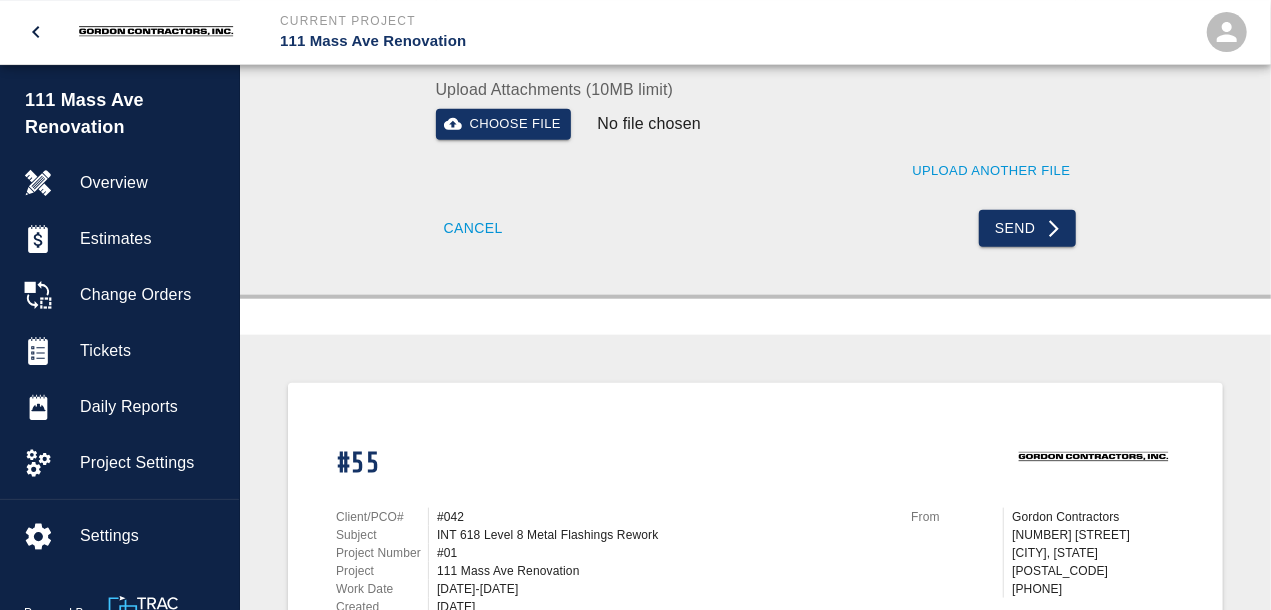 scroll, scrollTop: 1144, scrollLeft: 0, axis: vertical 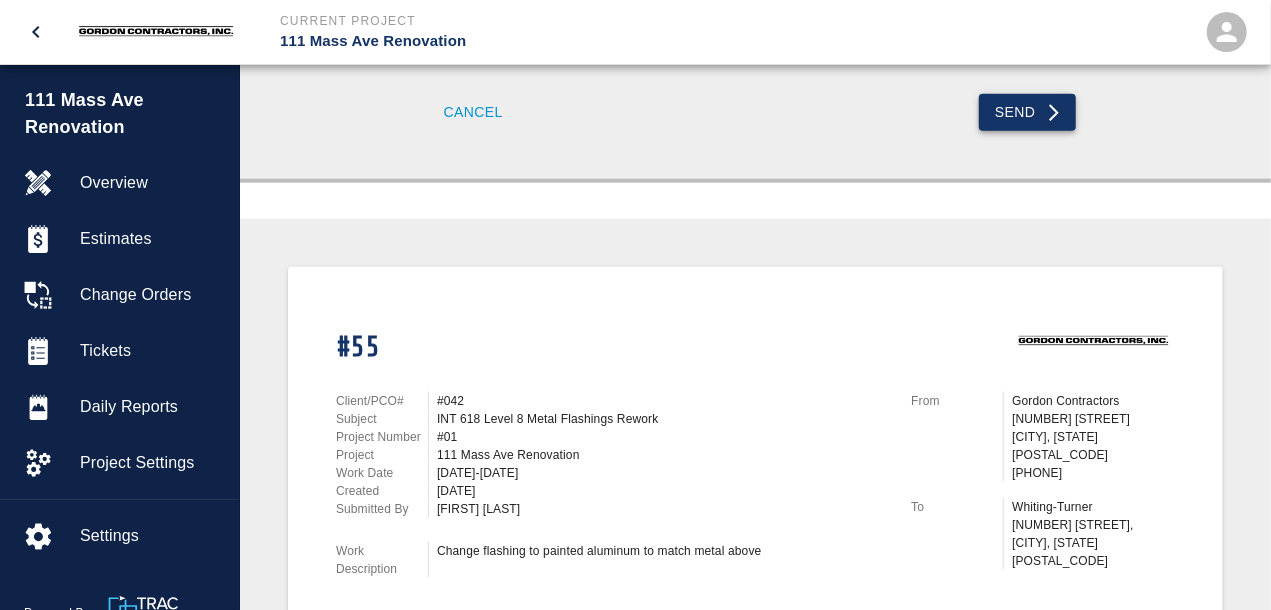 click 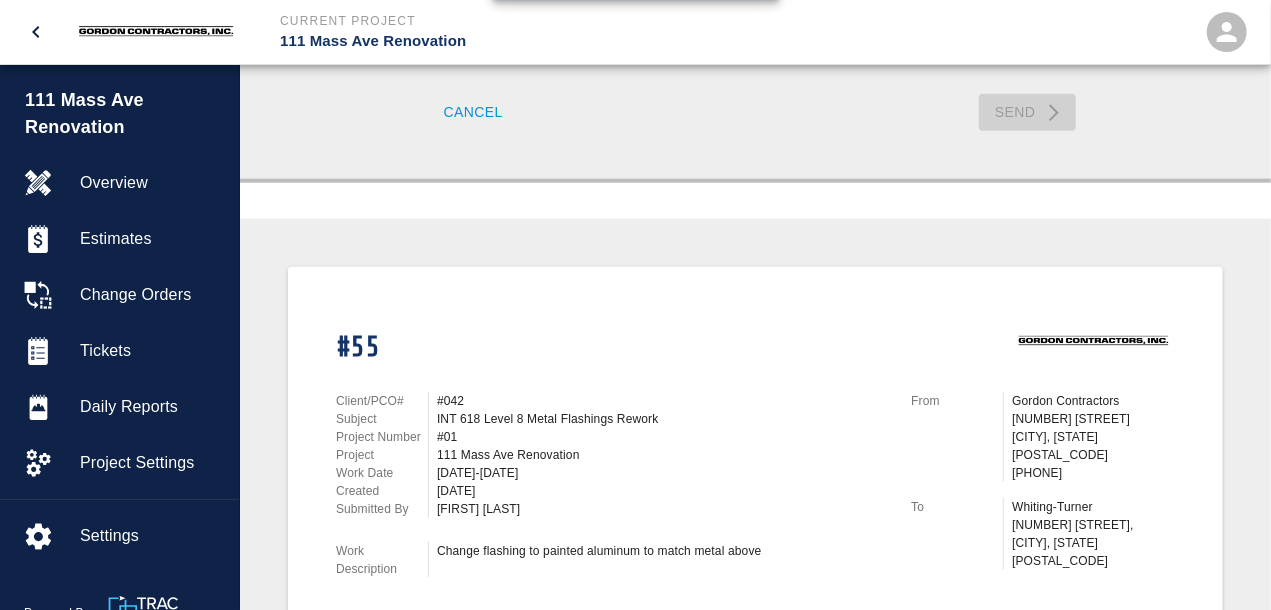 type 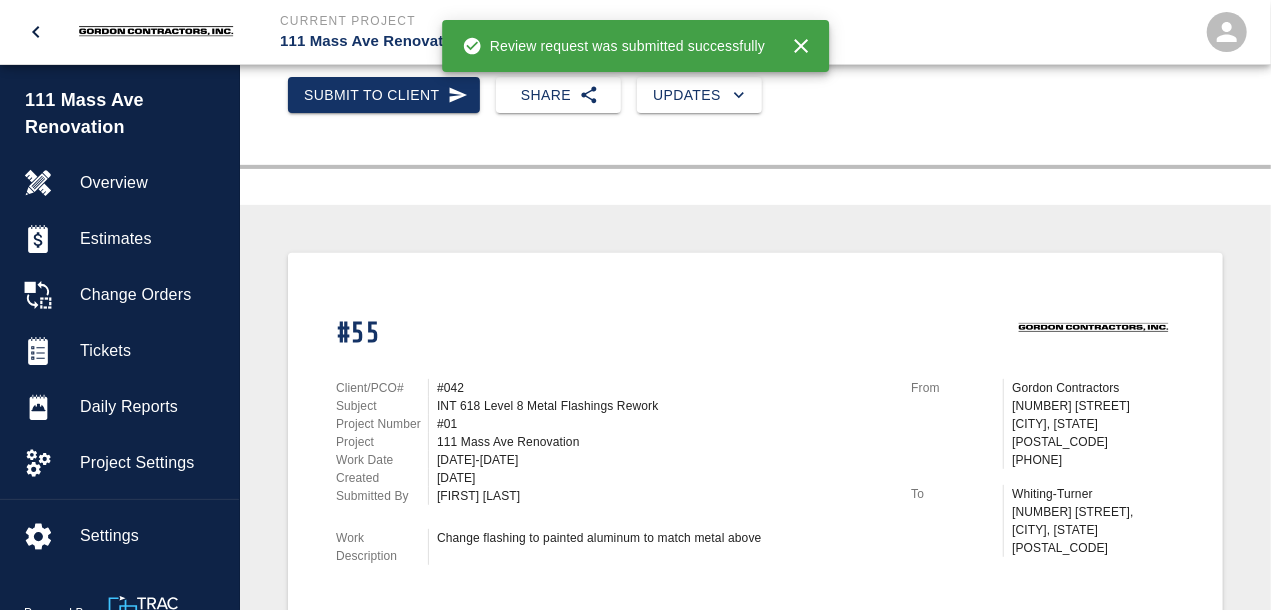scroll, scrollTop: 267, scrollLeft: 0, axis: vertical 